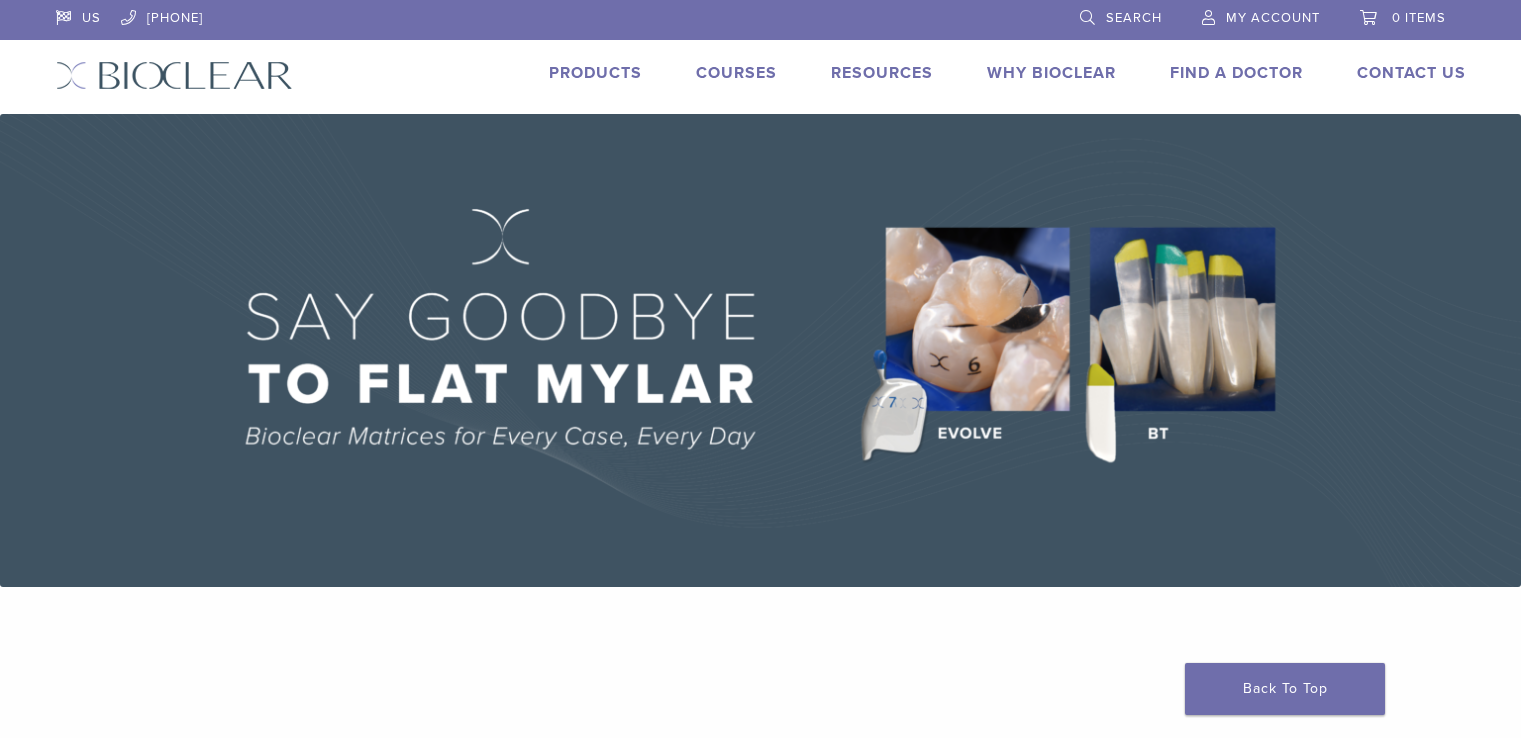scroll, scrollTop: 0, scrollLeft: 0, axis: both 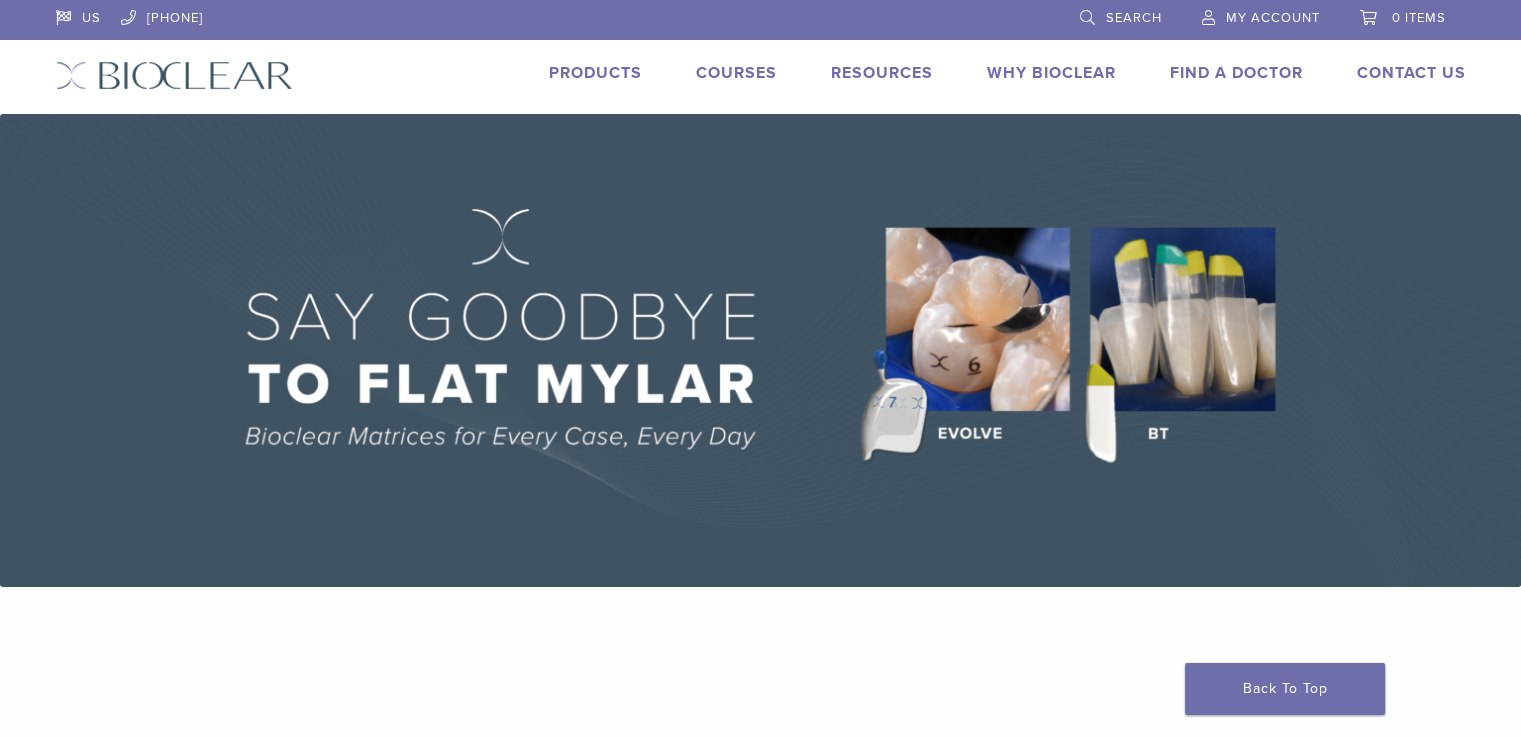 click on "Products" at bounding box center [595, 73] 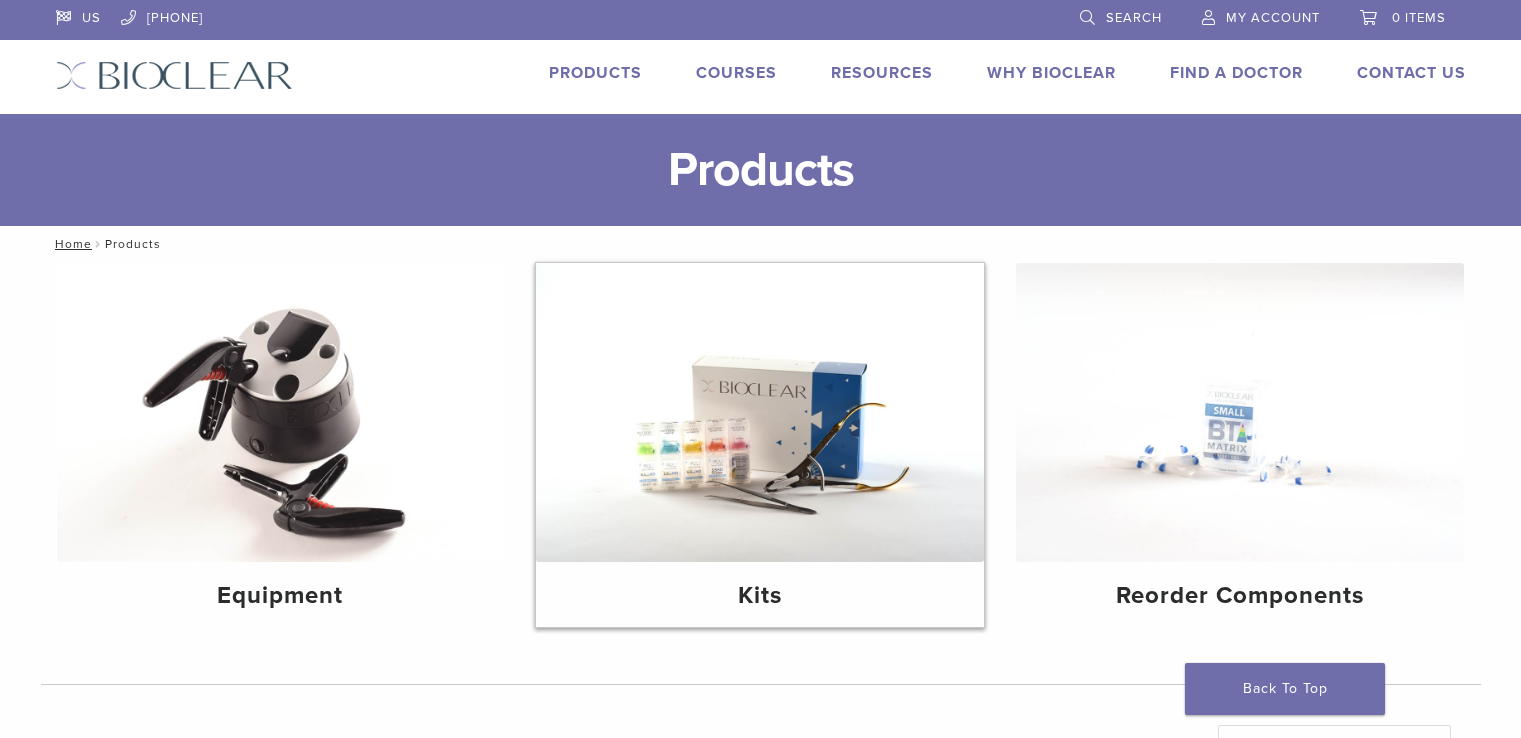 scroll, scrollTop: 0, scrollLeft: 0, axis: both 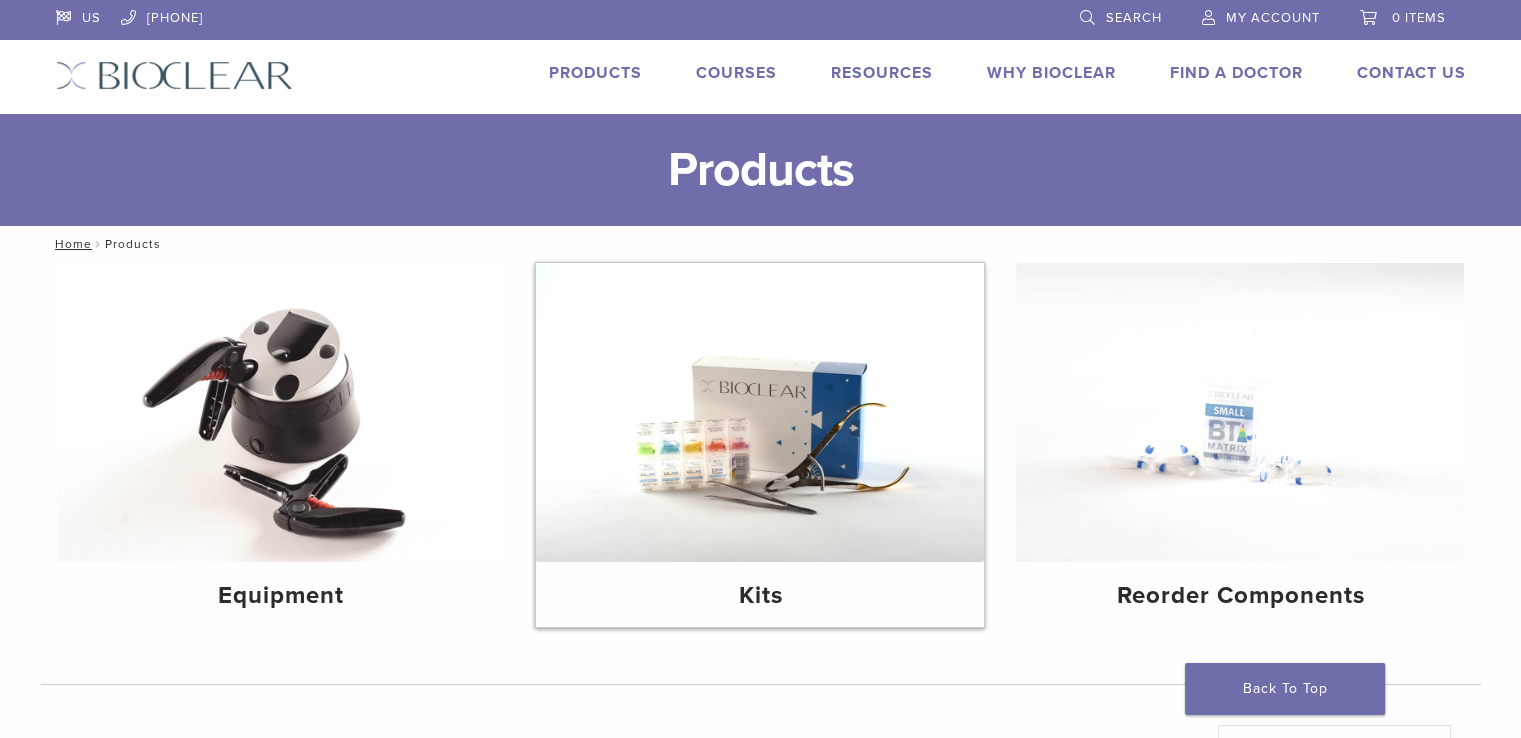 click at bounding box center [760, 412] 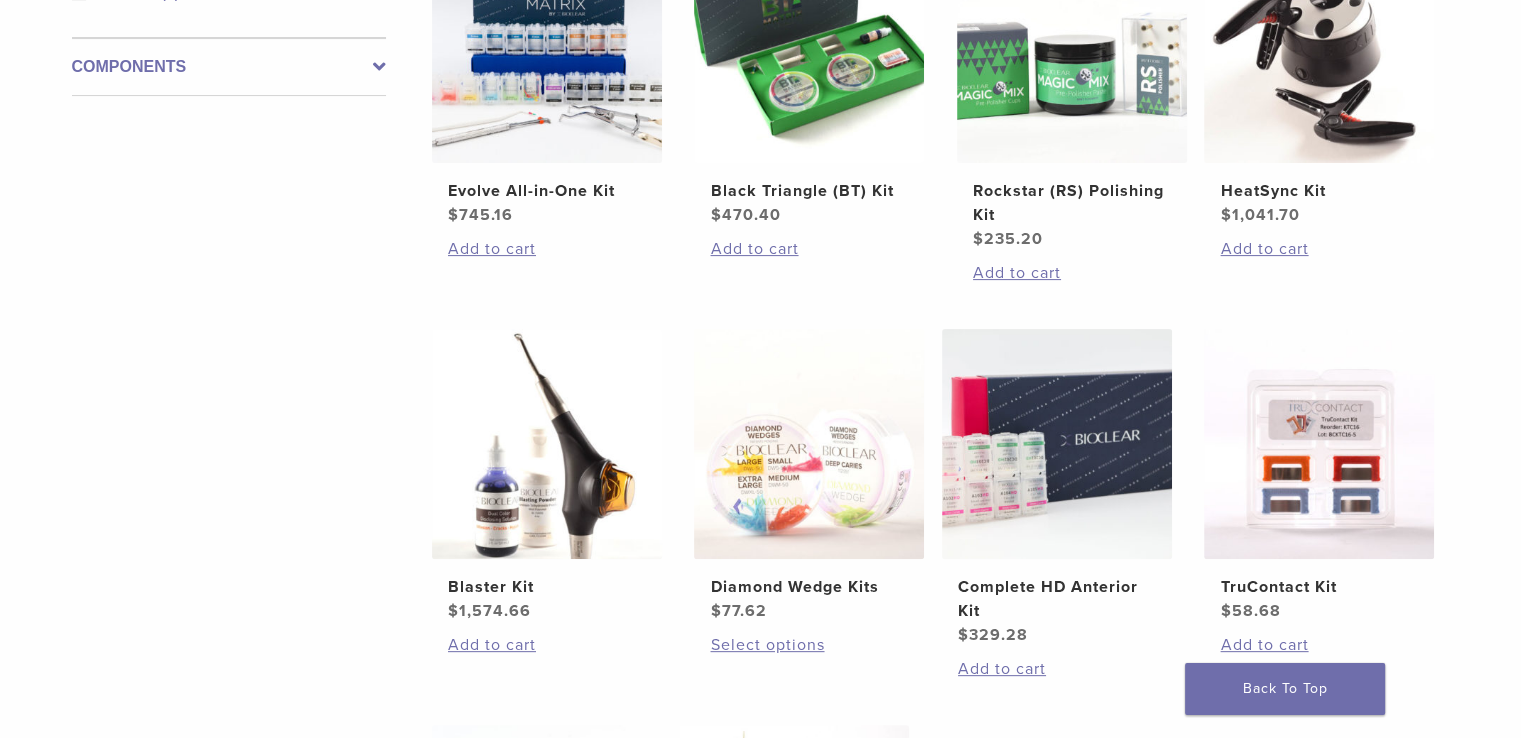 scroll, scrollTop: 400, scrollLeft: 0, axis: vertical 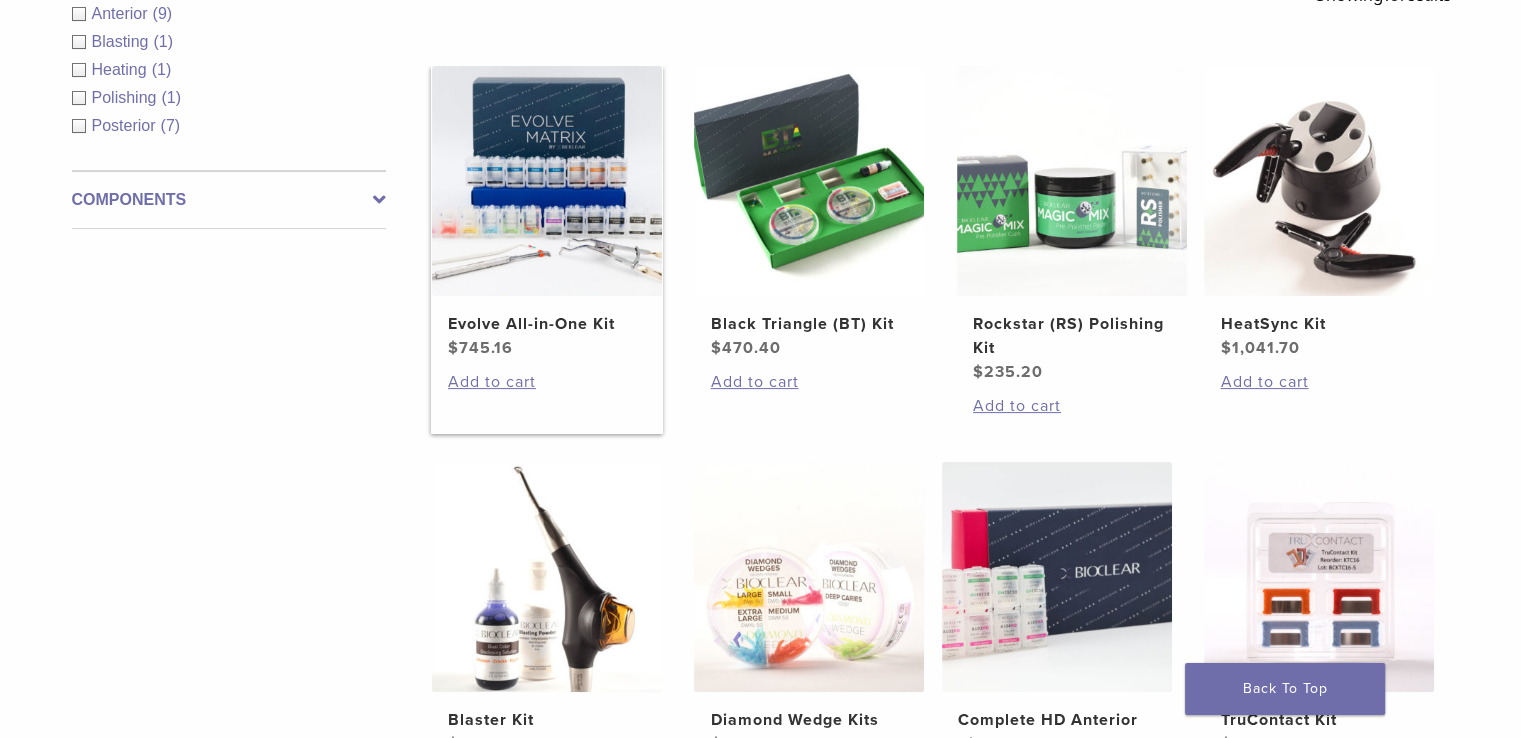 click at bounding box center (547, 181) 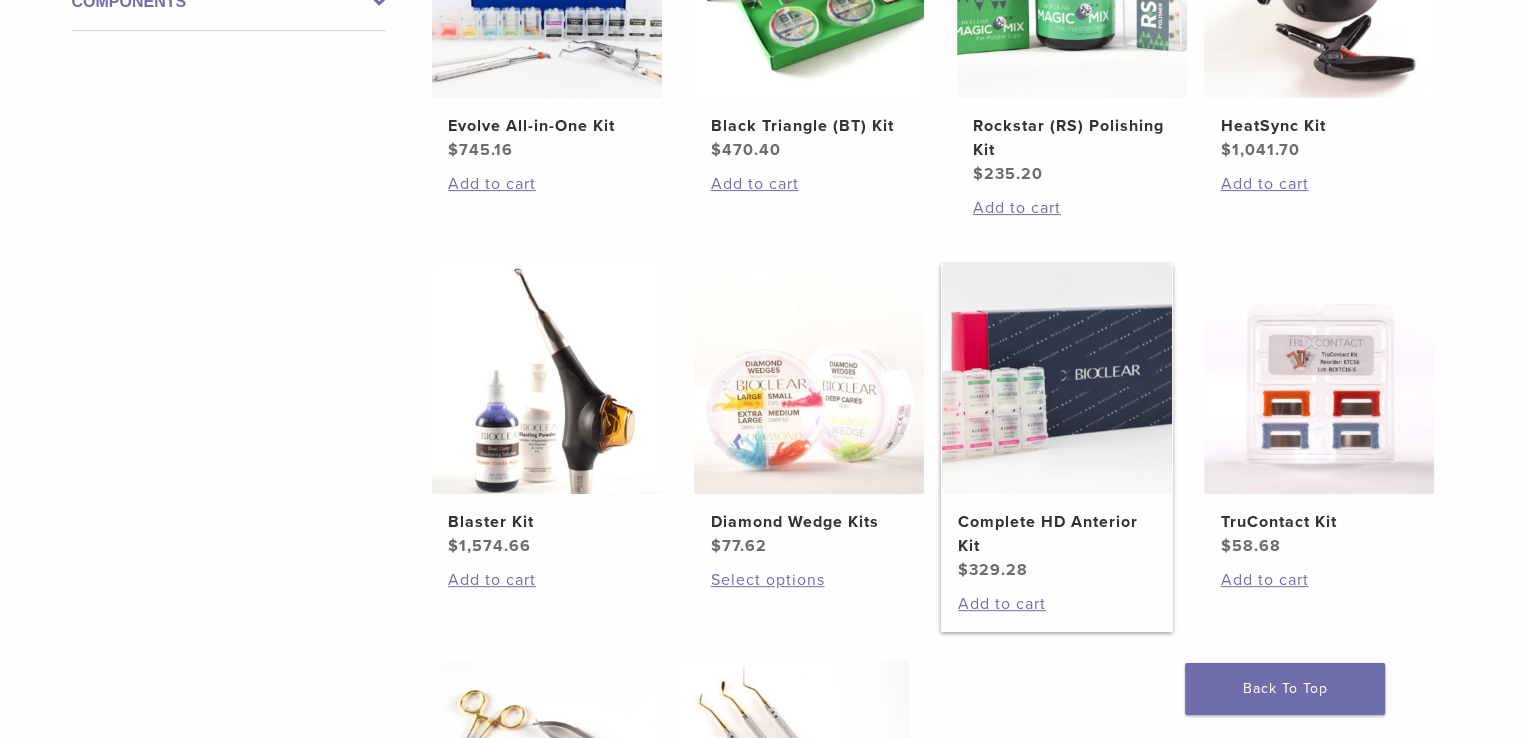 scroll, scrollTop: 600, scrollLeft: 0, axis: vertical 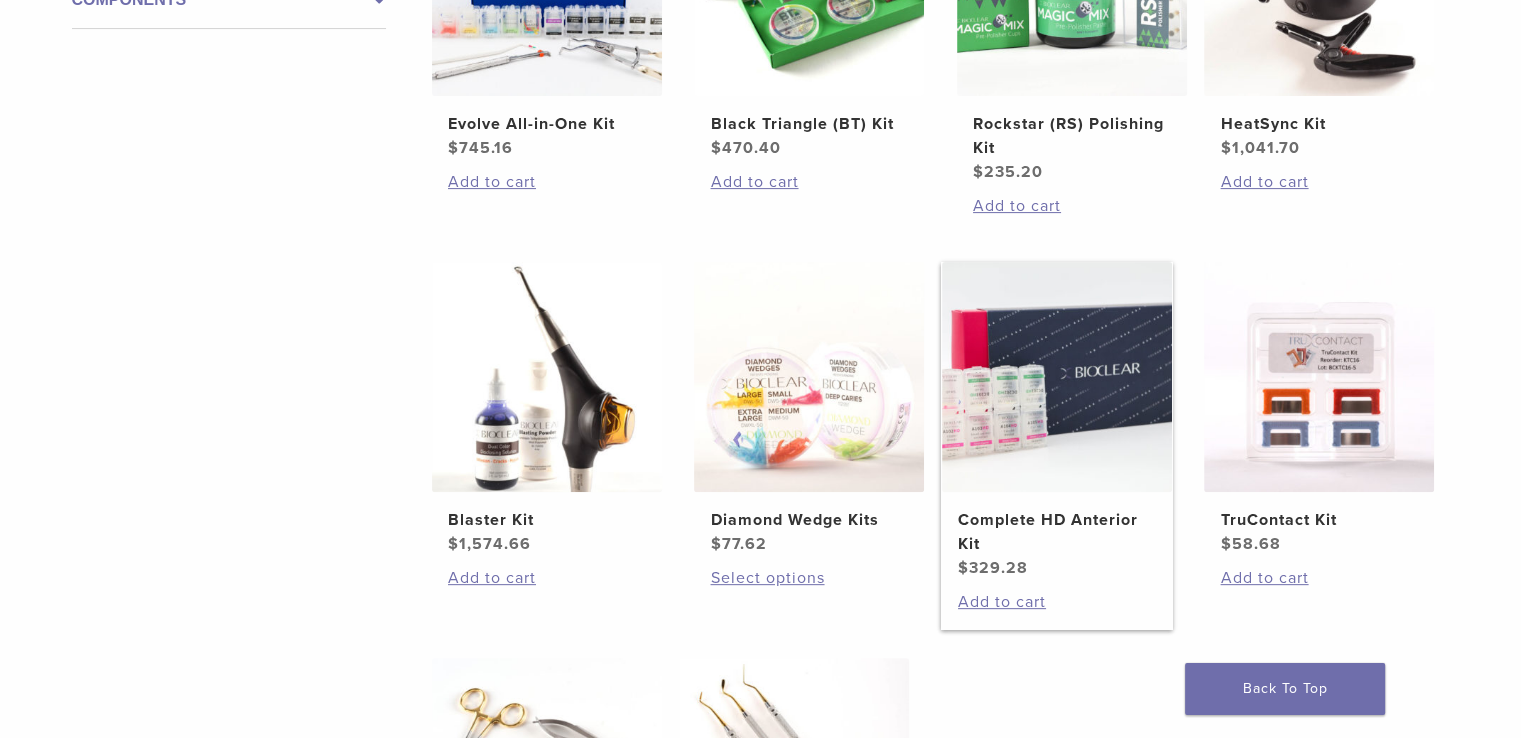 click on "Complete HD Anterior Kit" at bounding box center [1057, 532] 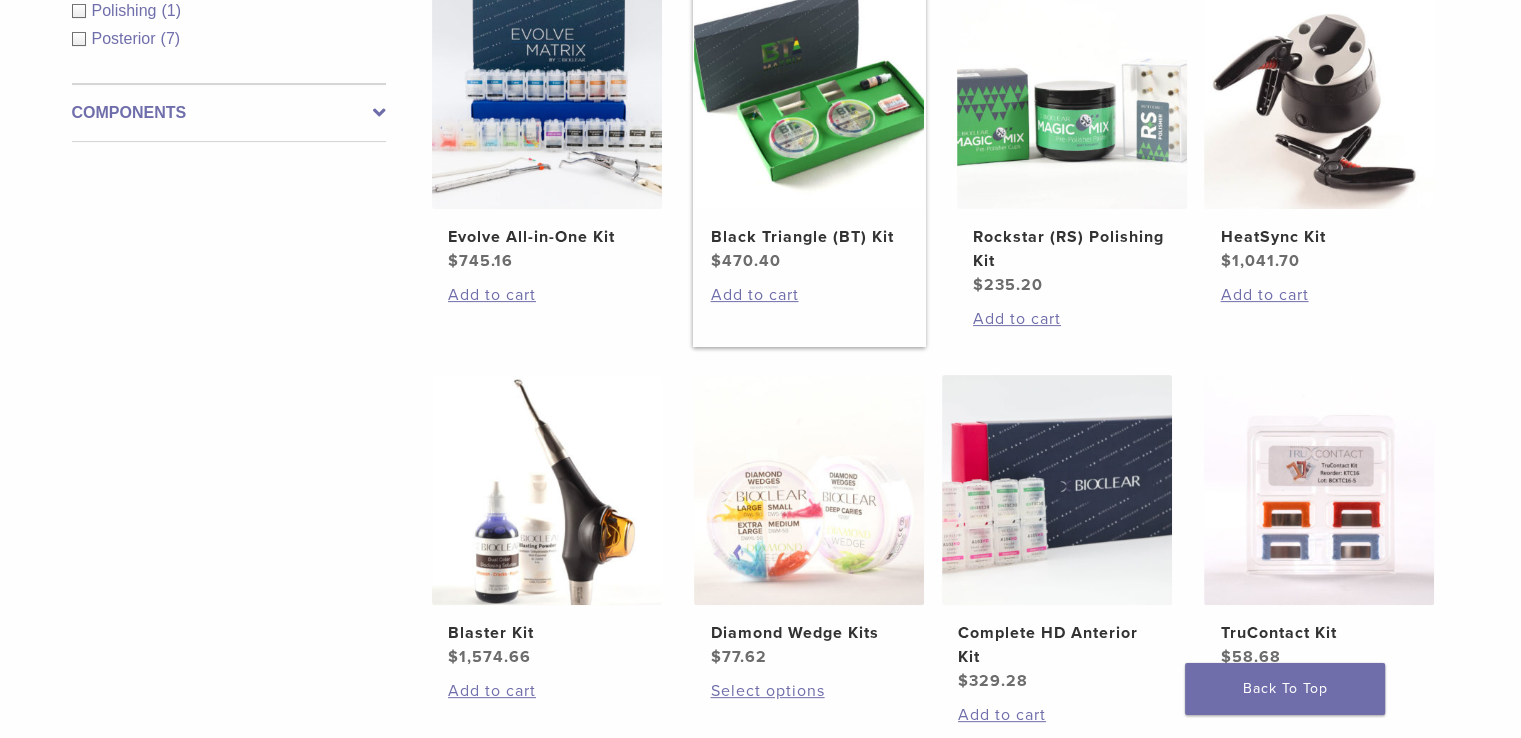 scroll, scrollTop: 500, scrollLeft: 0, axis: vertical 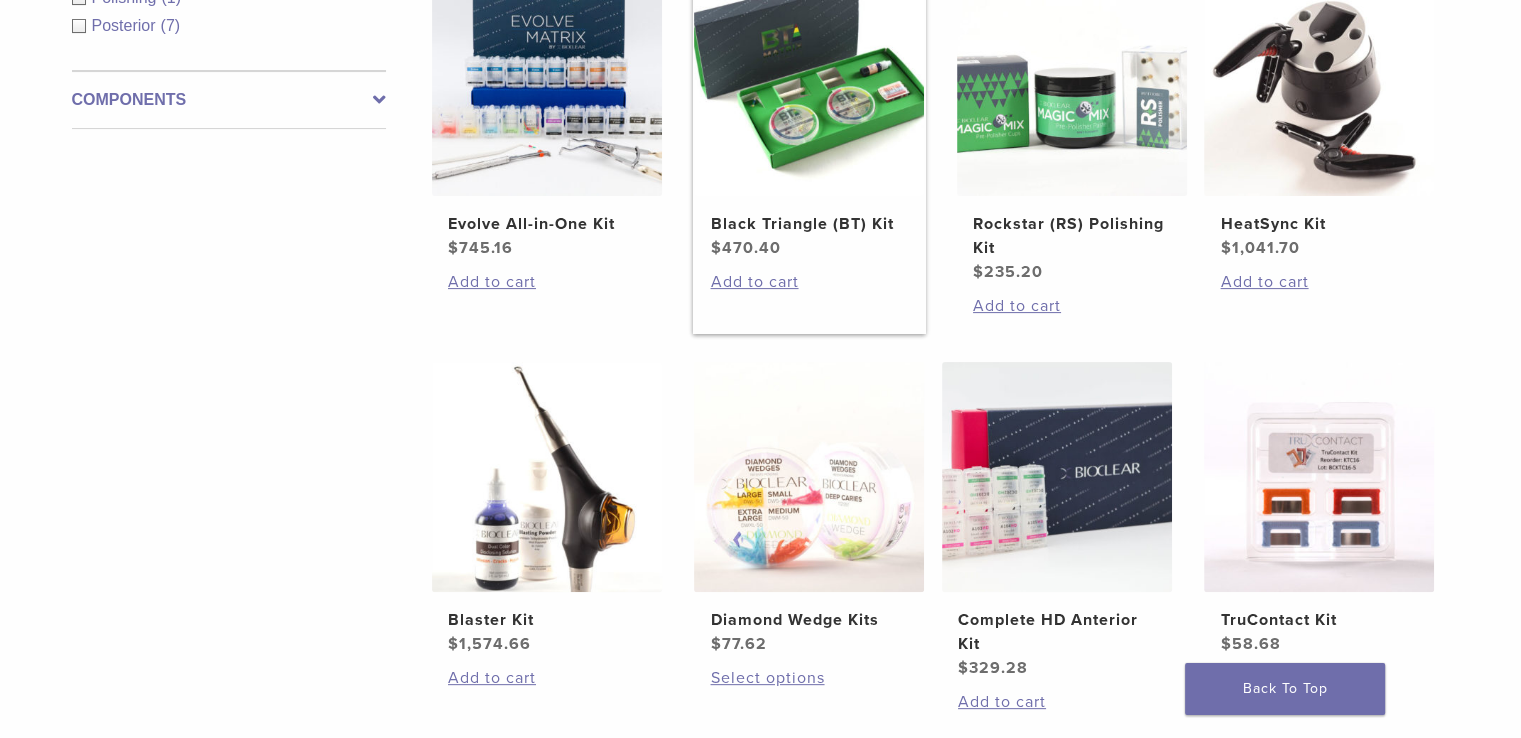 click at bounding box center [809, 81] 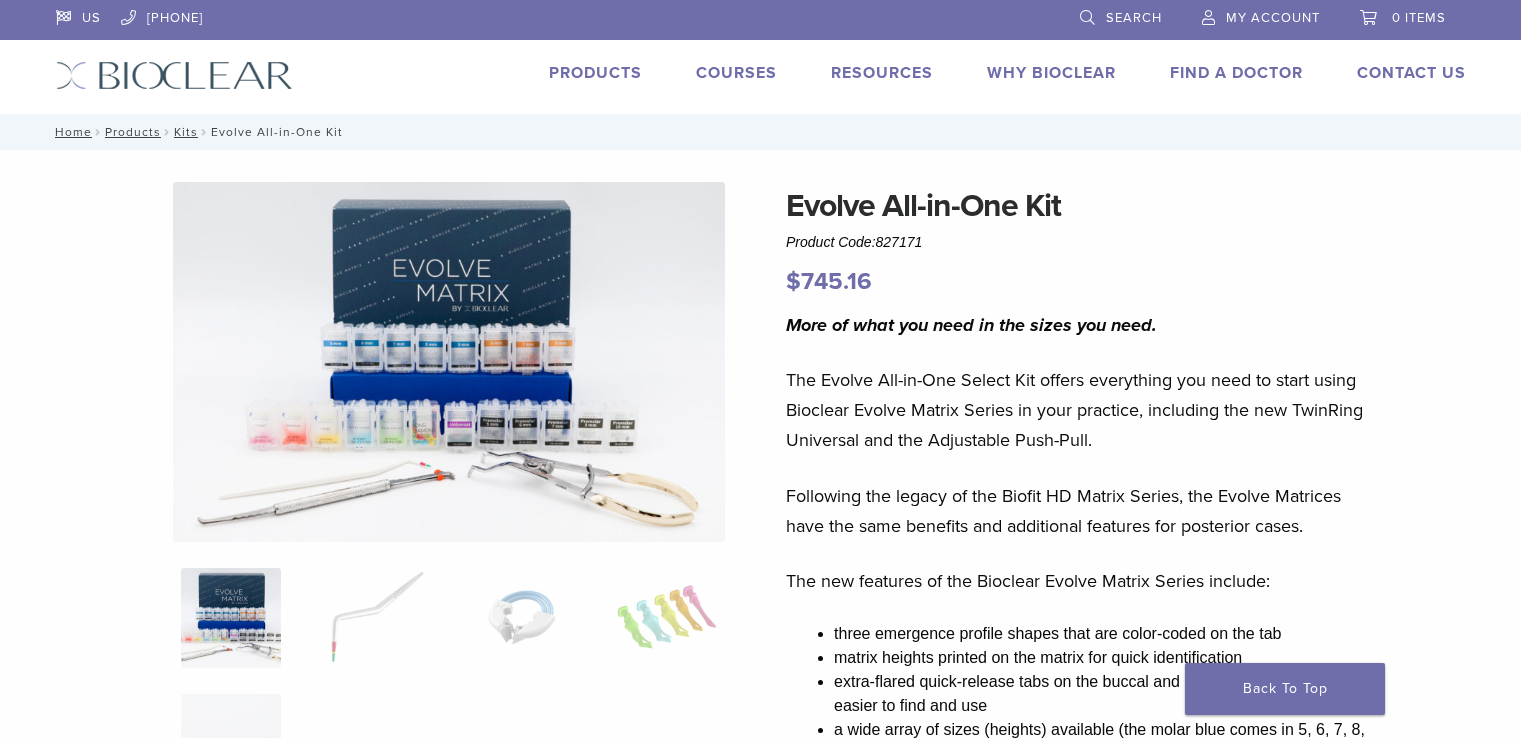scroll, scrollTop: 0, scrollLeft: 0, axis: both 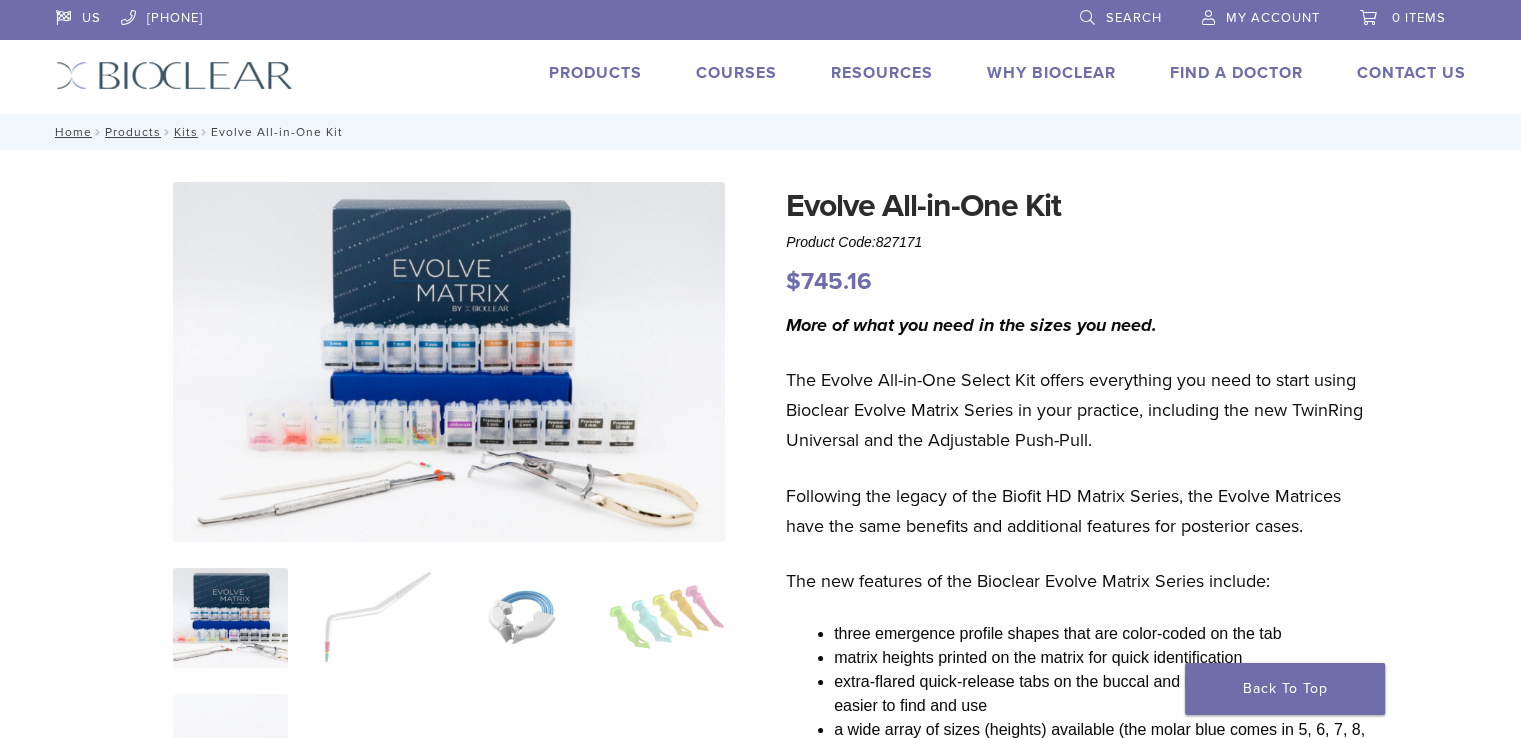 click at bounding box center (521, 618) 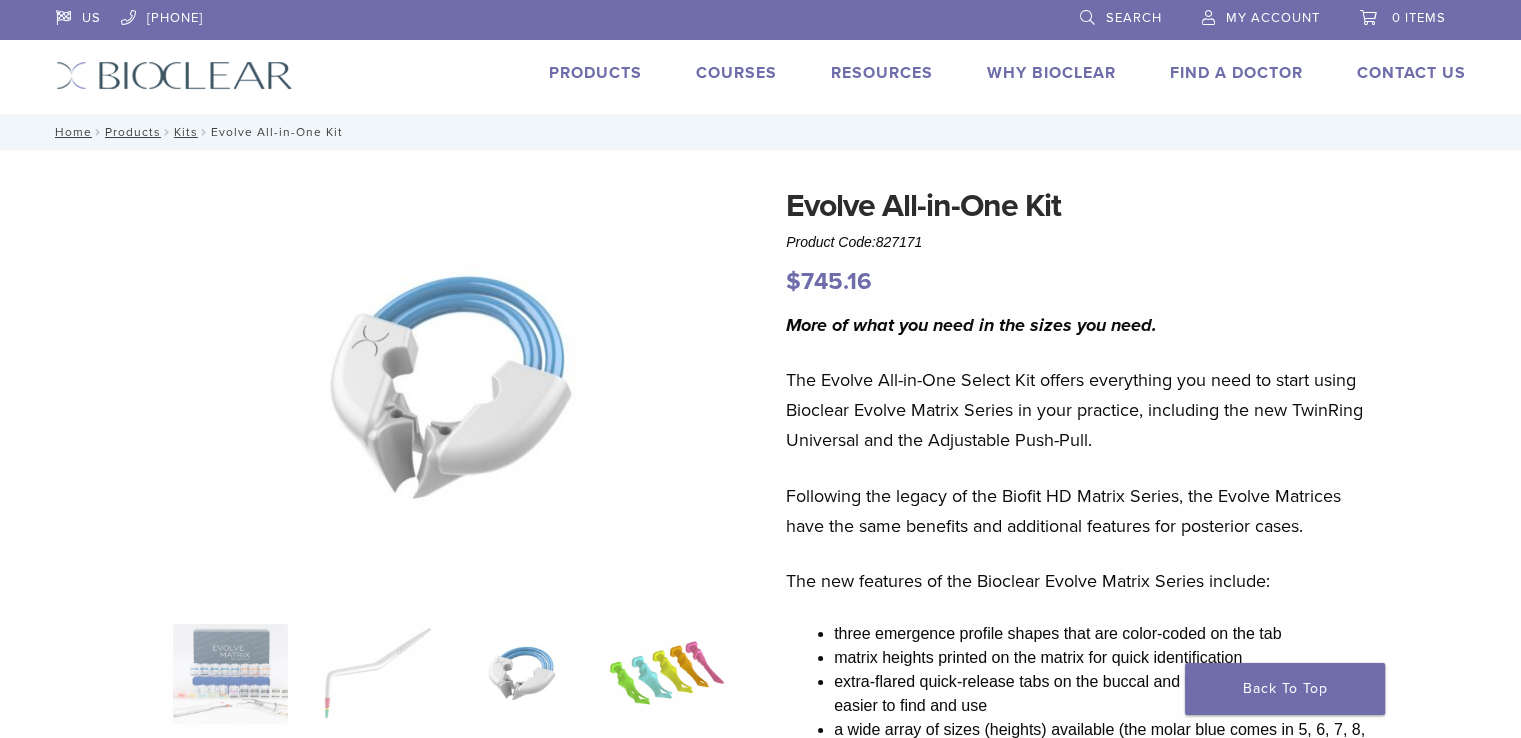 click at bounding box center (666, 674) 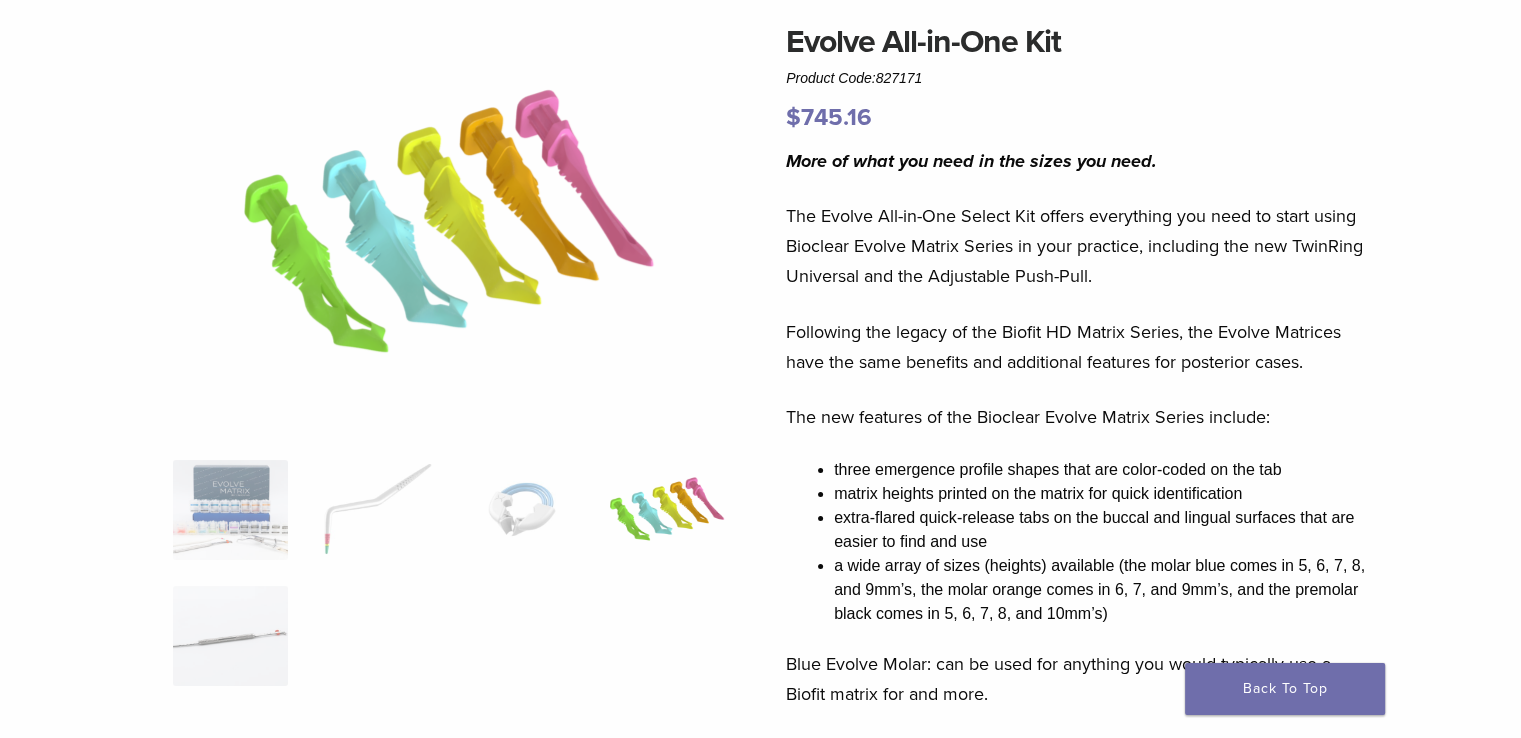 scroll, scrollTop: 200, scrollLeft: 0, axis: vertical 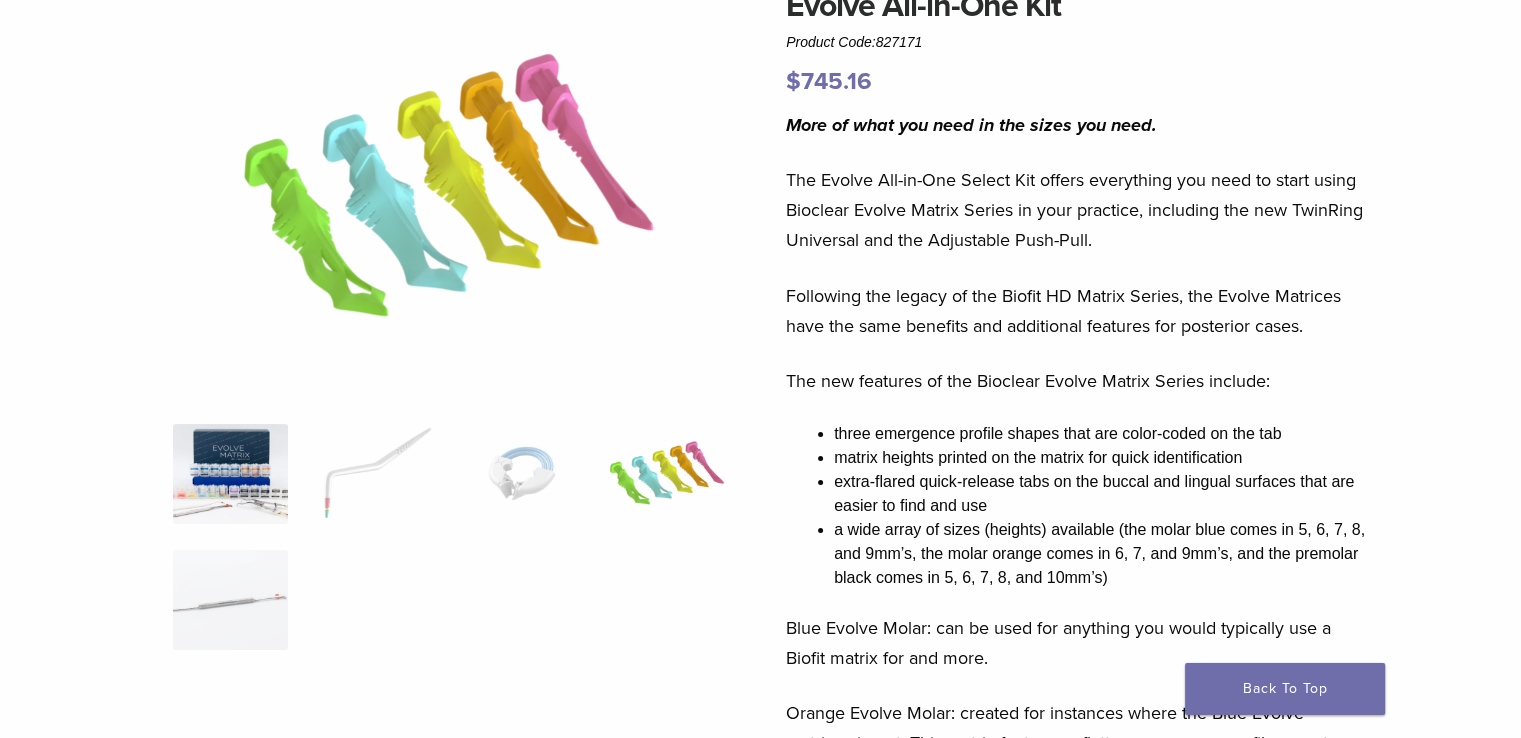 click at bounding box center (230, 474) 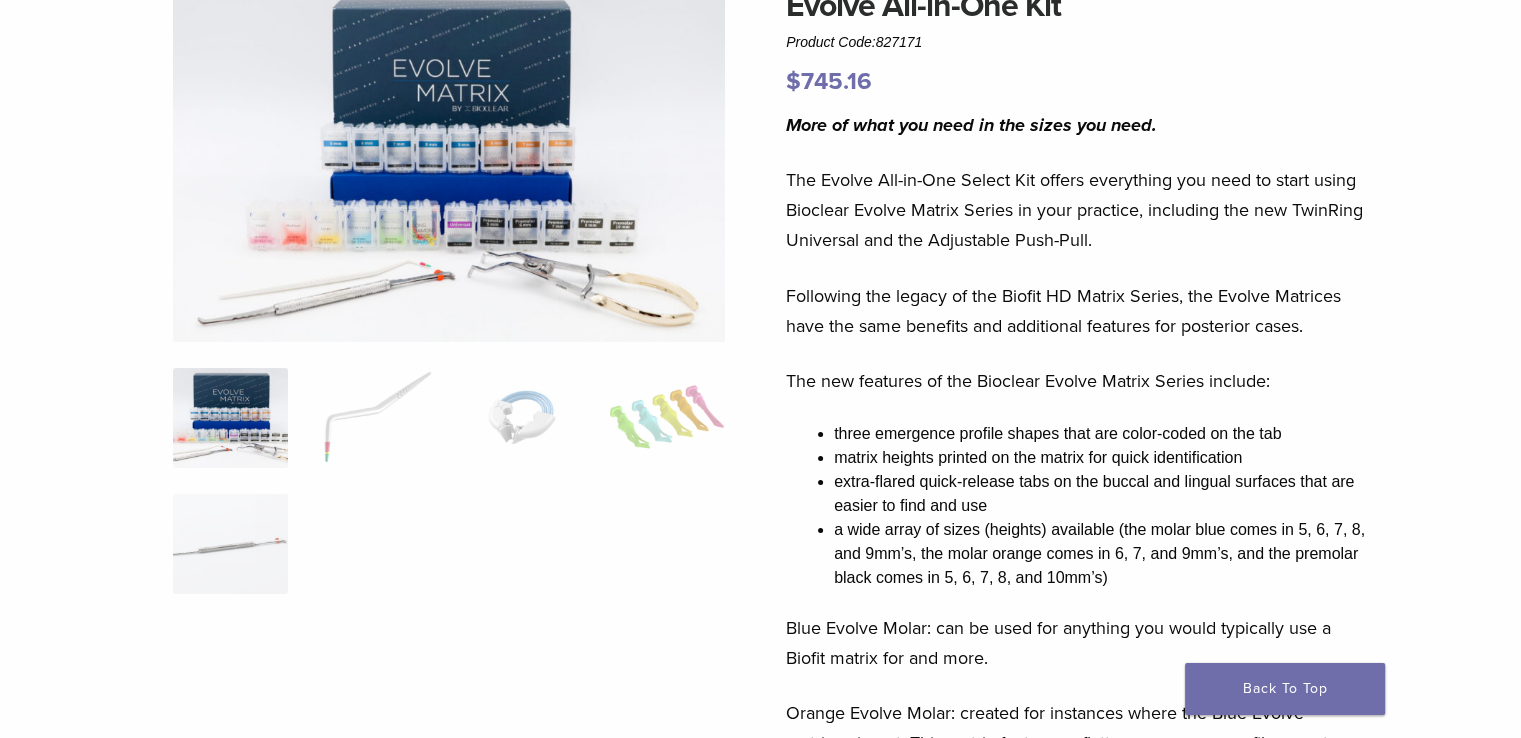 click at bounding box center (449, 162) 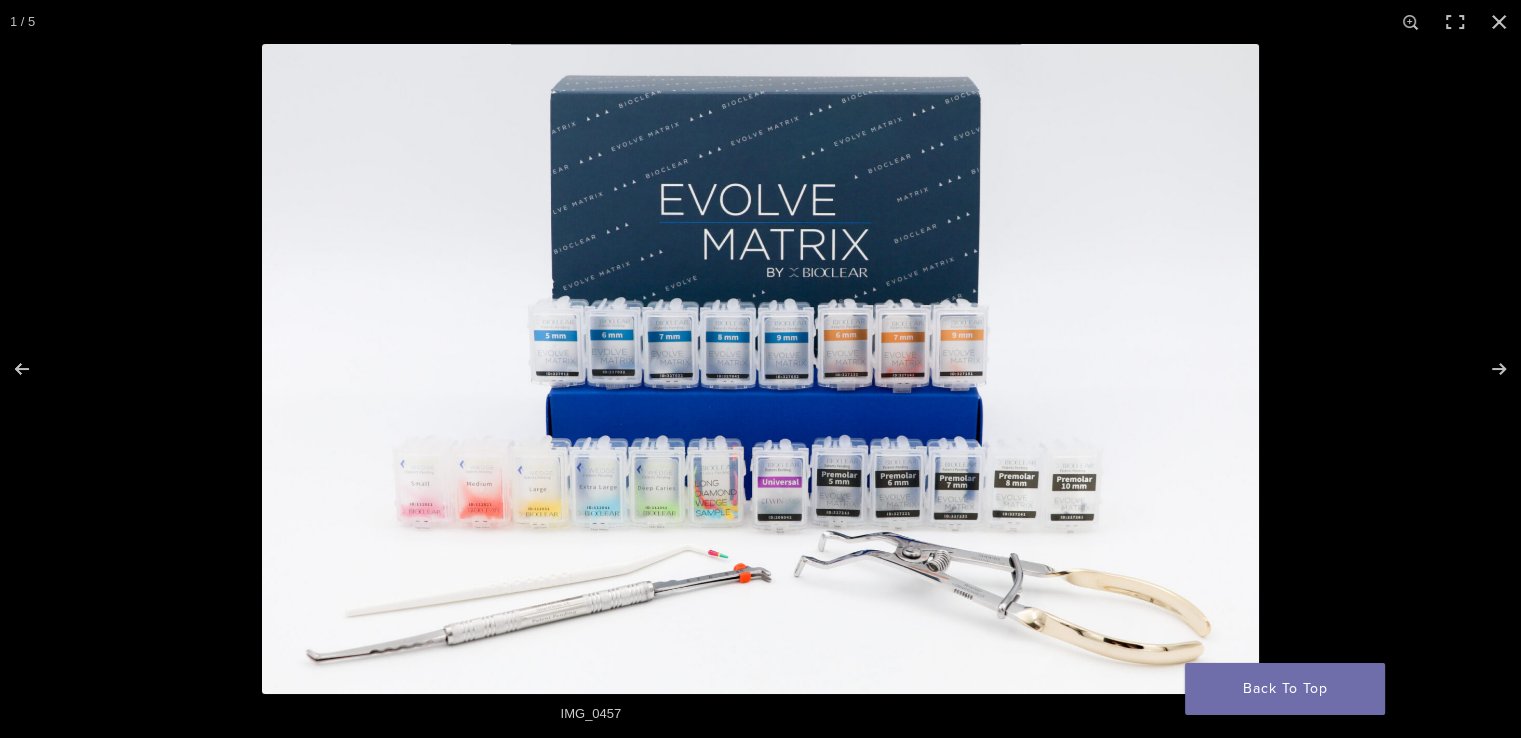 click at bounding box center (760, 369) 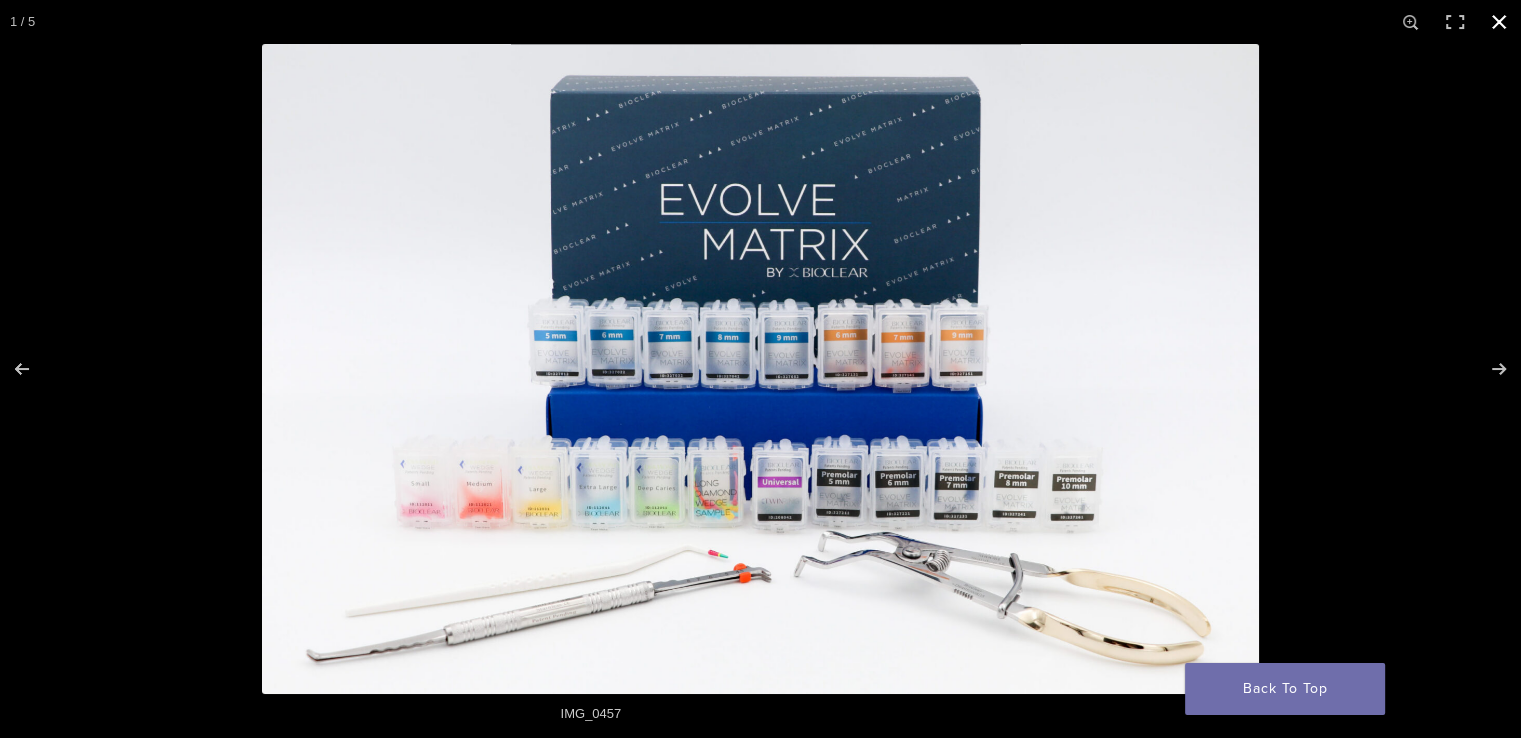 click at bounding box center [760, 369] 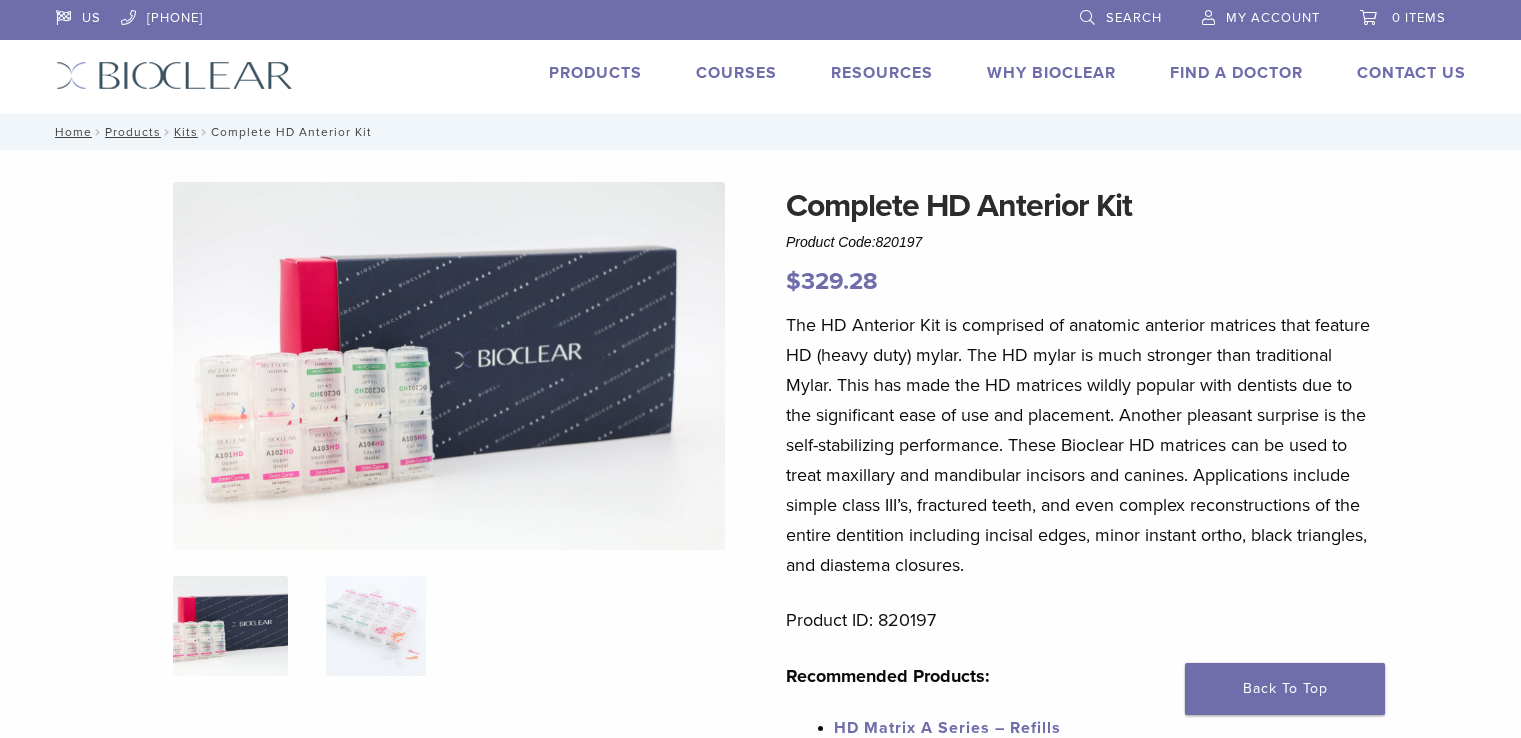 scroll, scrollTop: 0, scrollLeft: 0, axis: both 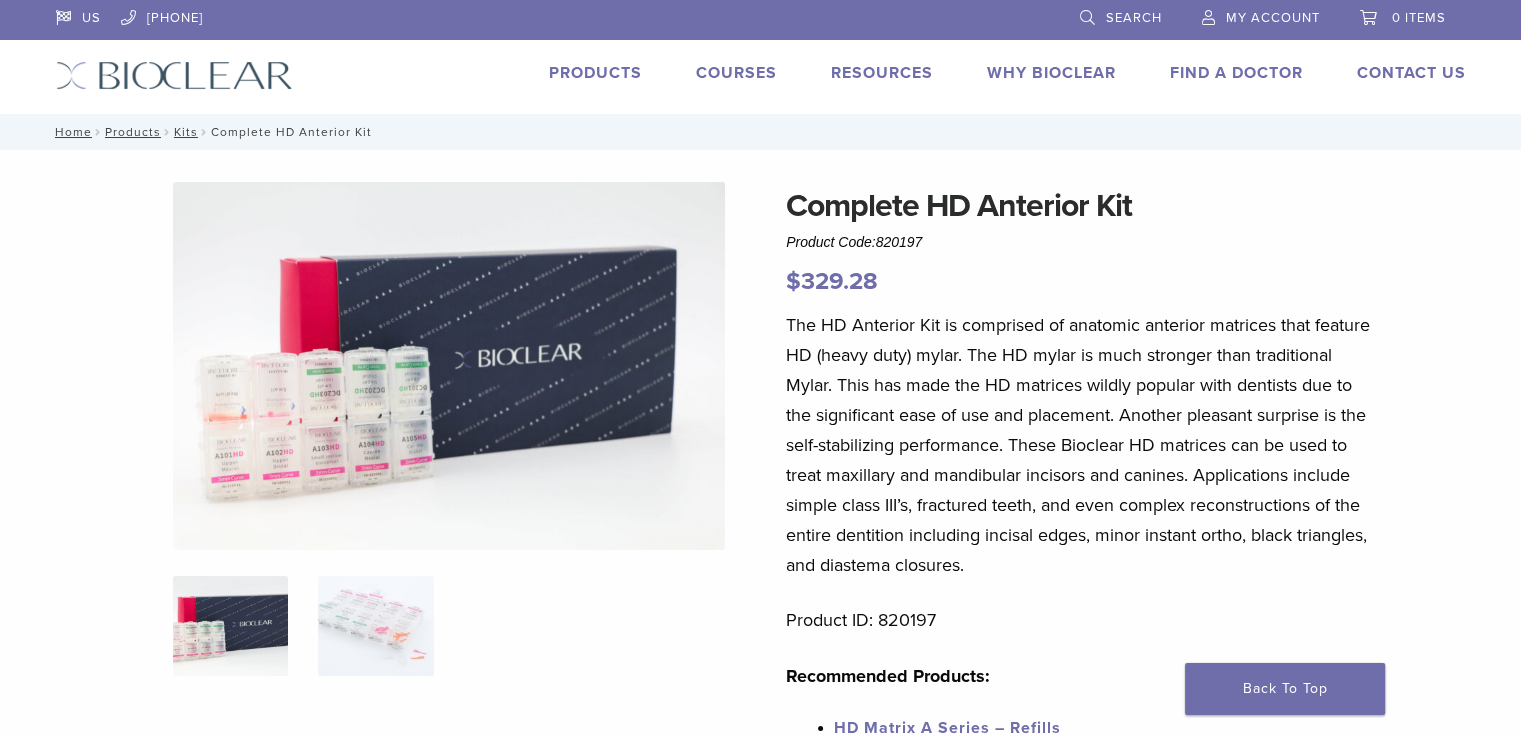 click at bounding box center (449, 366) 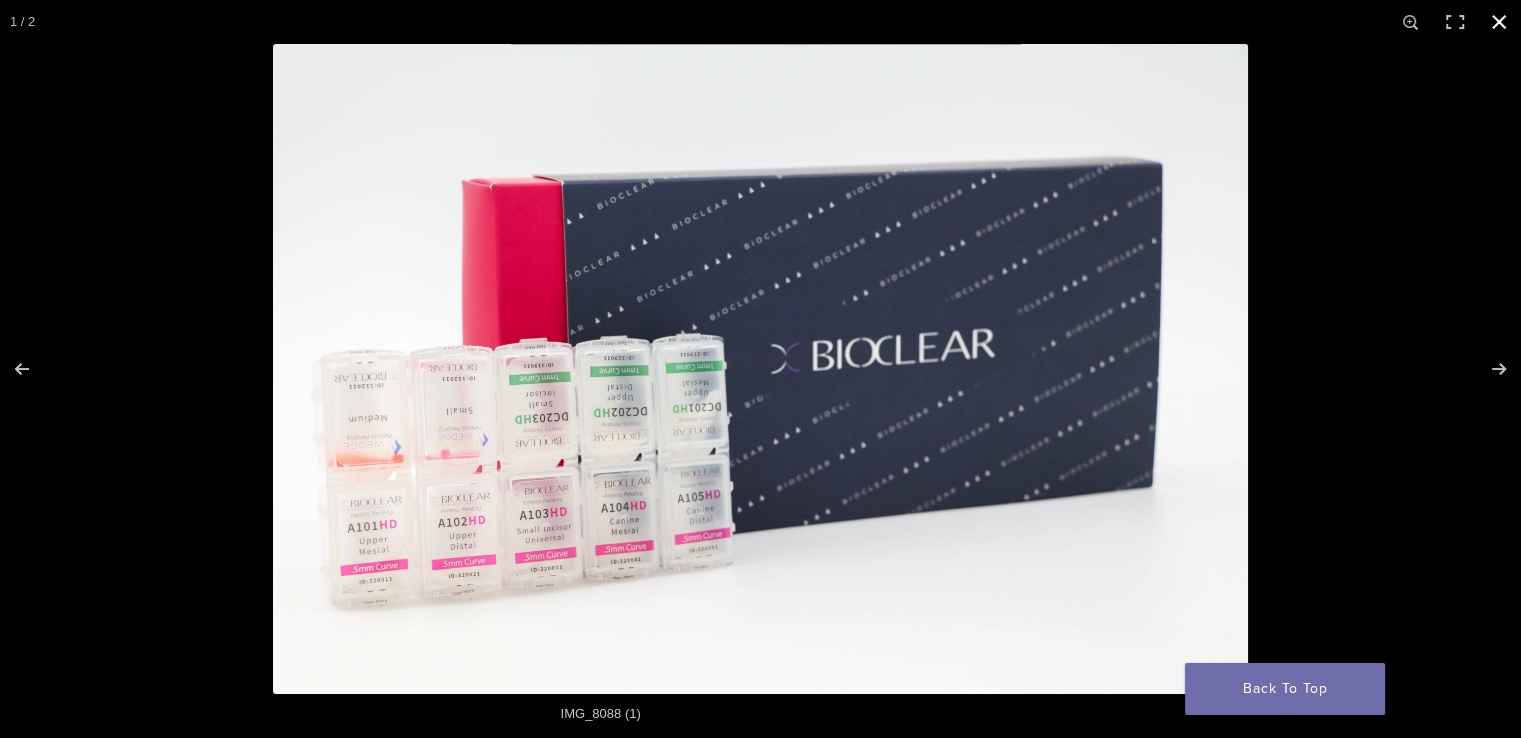 click at bounding box center (760, 369) 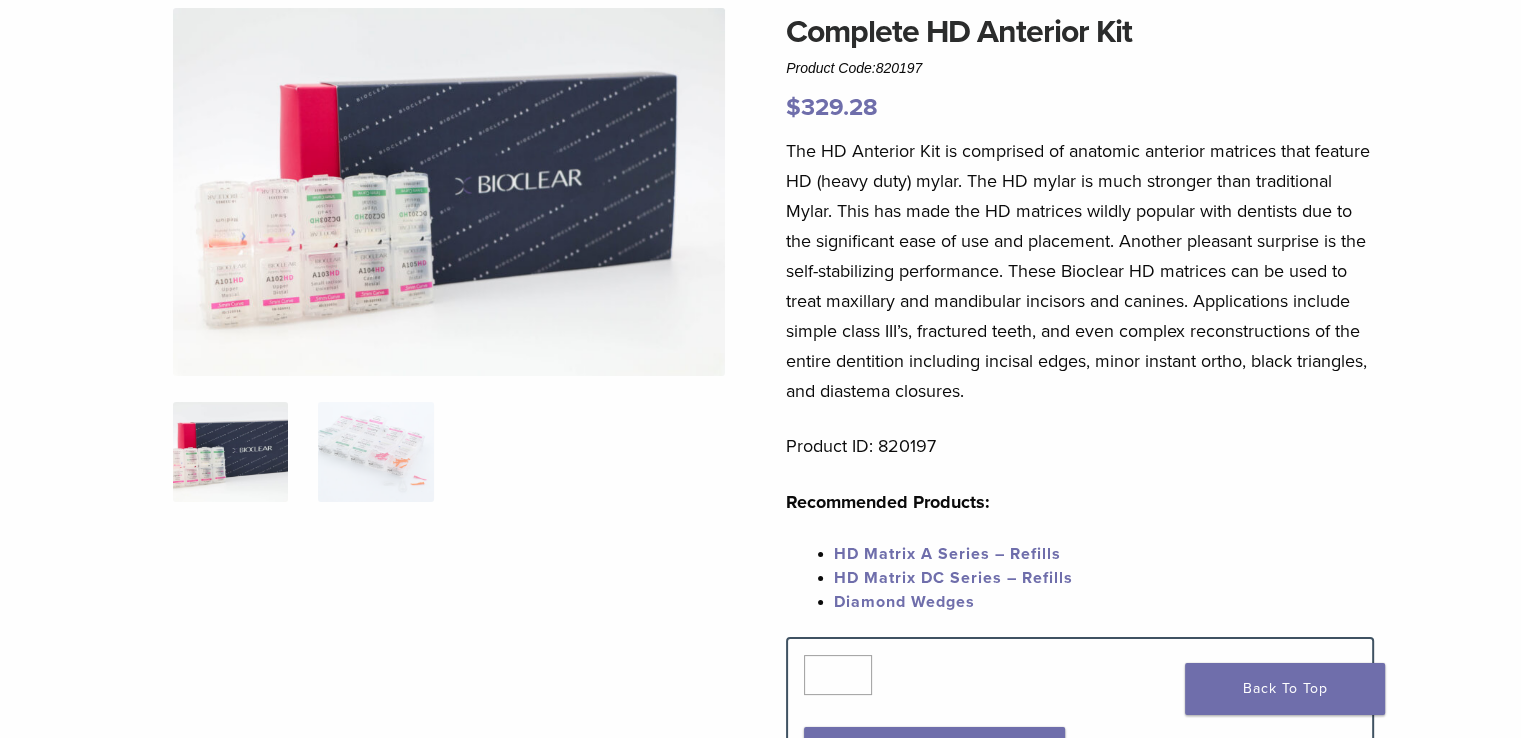 scroll, scrollTop: 300, scrollLeft: 0, axis: vertical 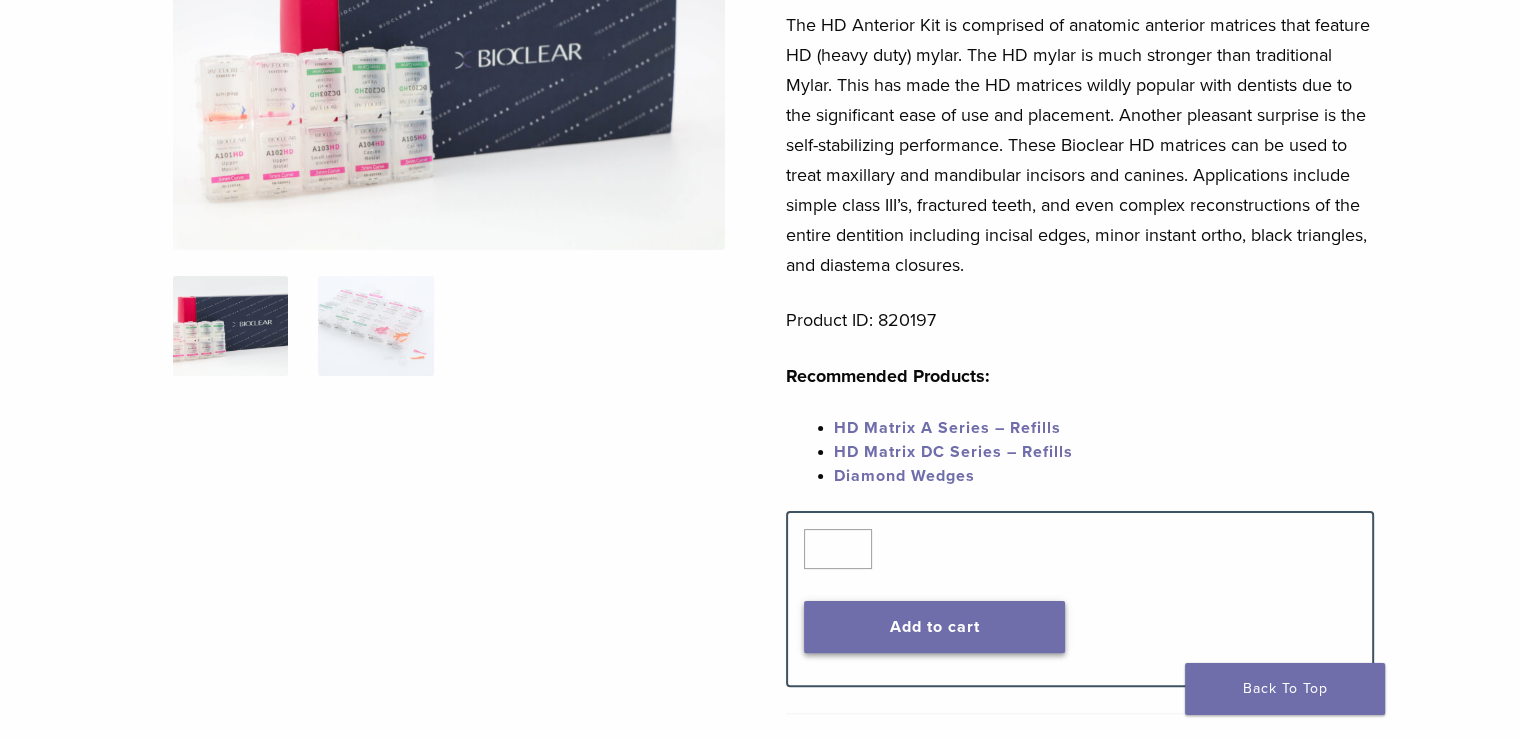 click on "Add to cart" at bounding box center (934, 627) 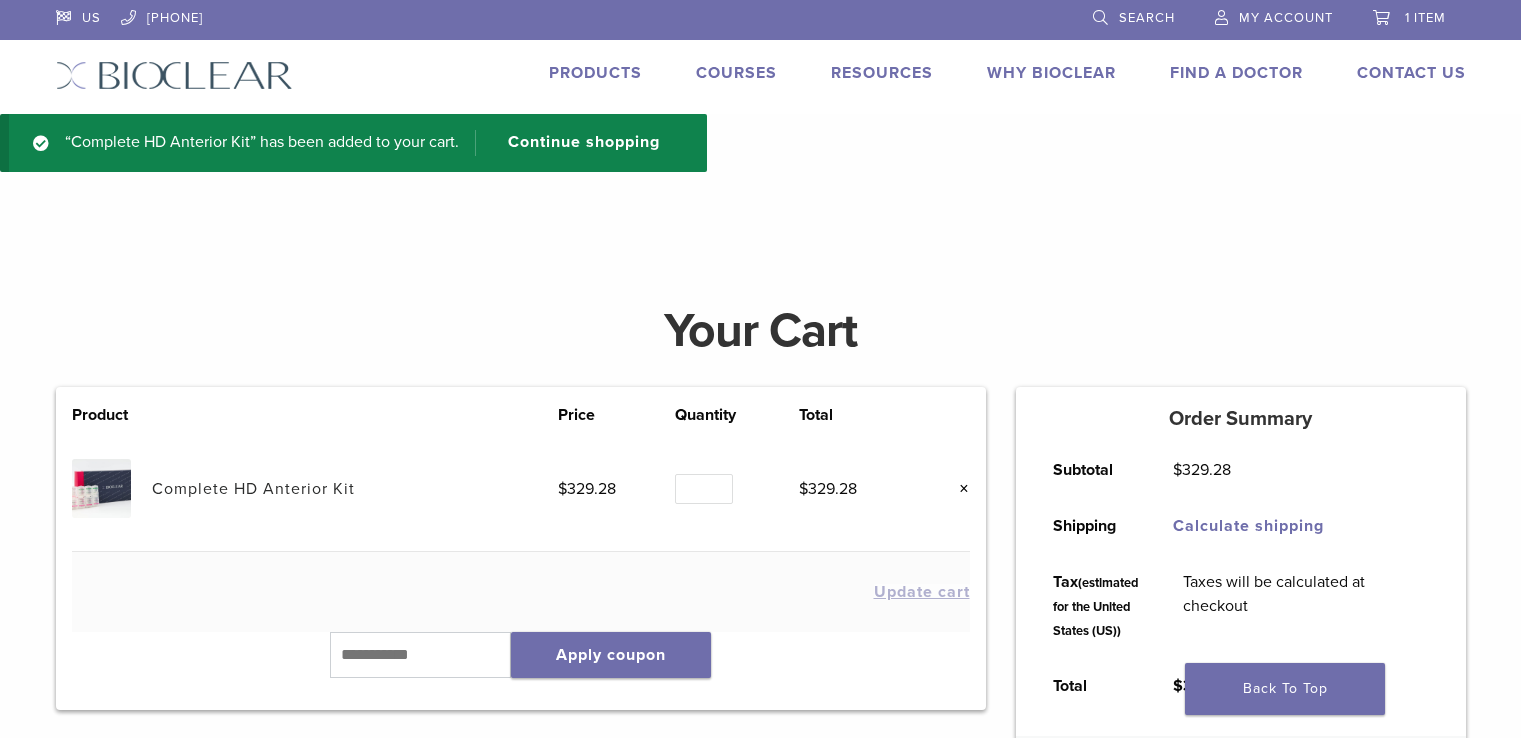 scroll, scrollTop: 0, scrollLeft: 0, axis: both 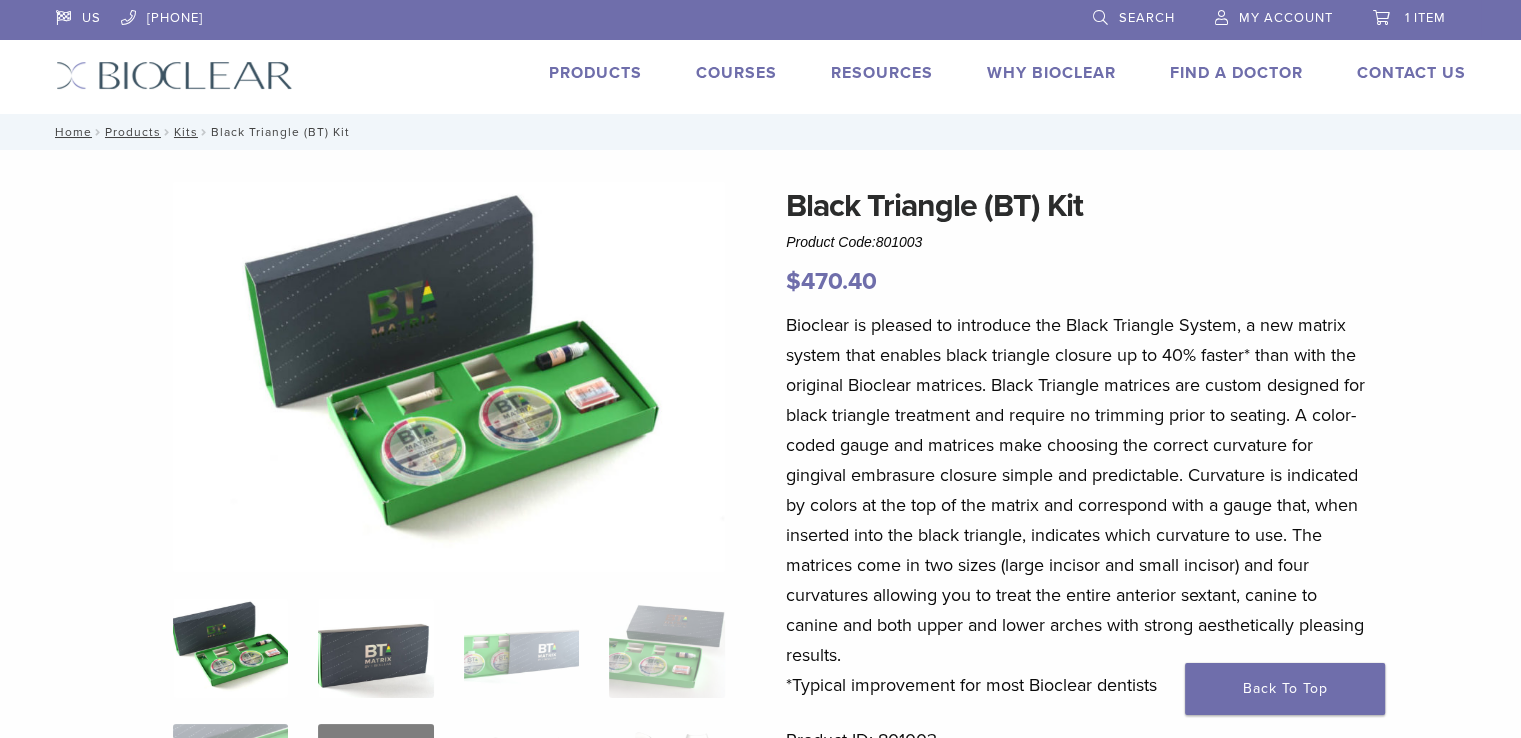 click at bounding box center (375, 648) 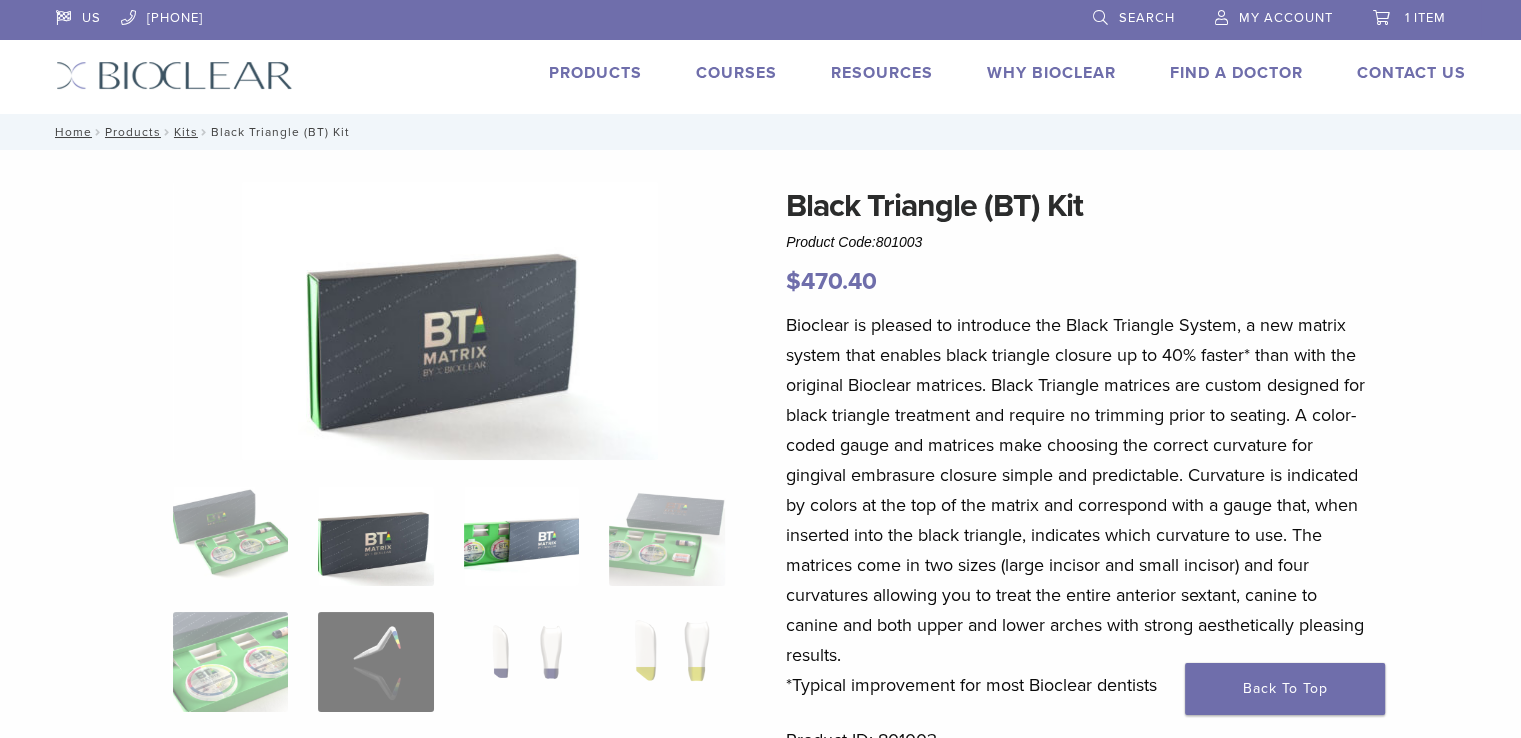 click at bounding box center (521, 536) 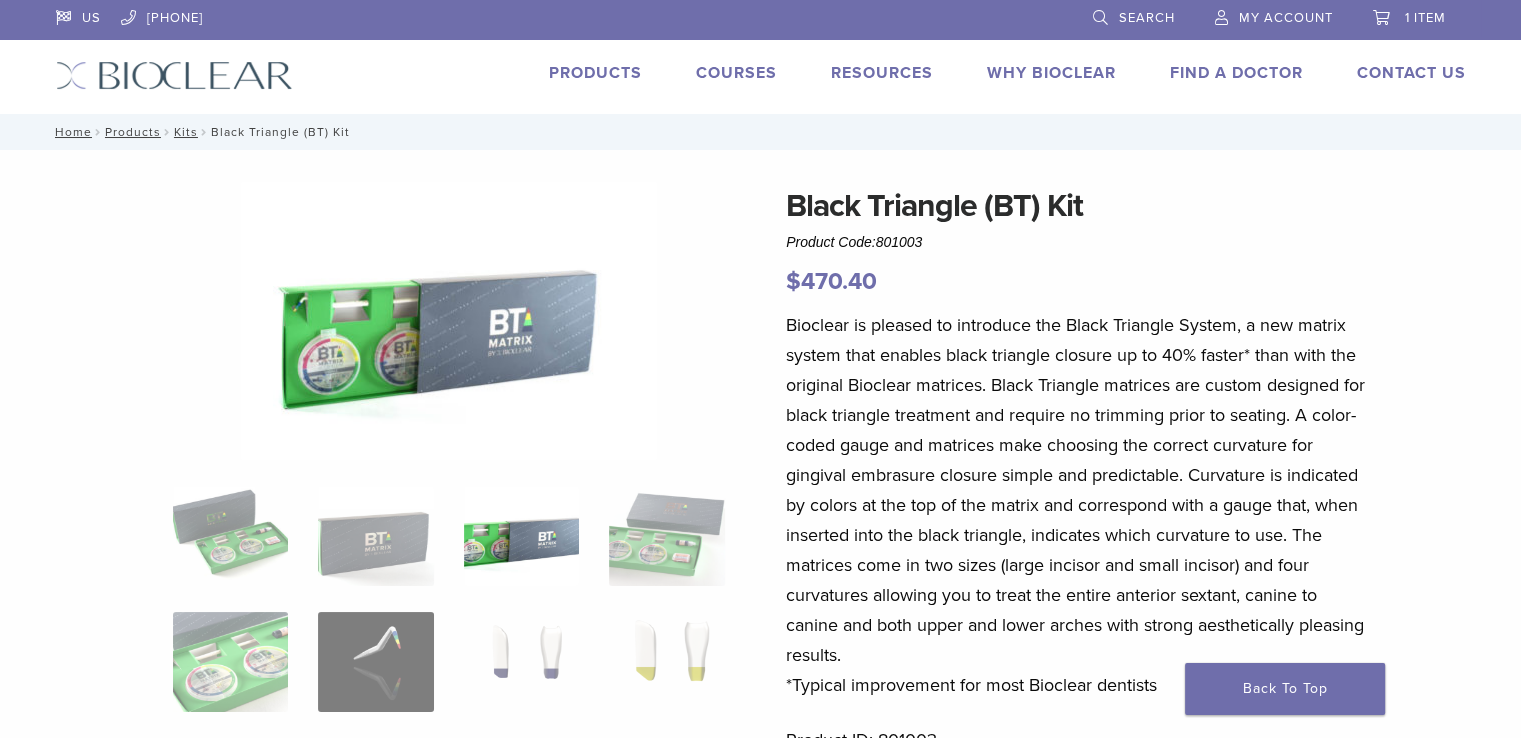click on "Black Triangle (BT) Kit
Product Code:
801003
$ 470.40
Black Triangle (BT) Kit
Product Code:
801003
$ 470.40
*Typical improvement for most Bioclear dentists
Product ID: 801003
Recommended Products:
Black Triangle Matrix Series
TruContact Saws and Sanders
Quantity
Quantity
*
Add to cart
Additional Details
Contents
Related Items
Additional Details
Contents
Kit Contents
Item
Quantity
10
10
10" at bounding box center [761, 847] 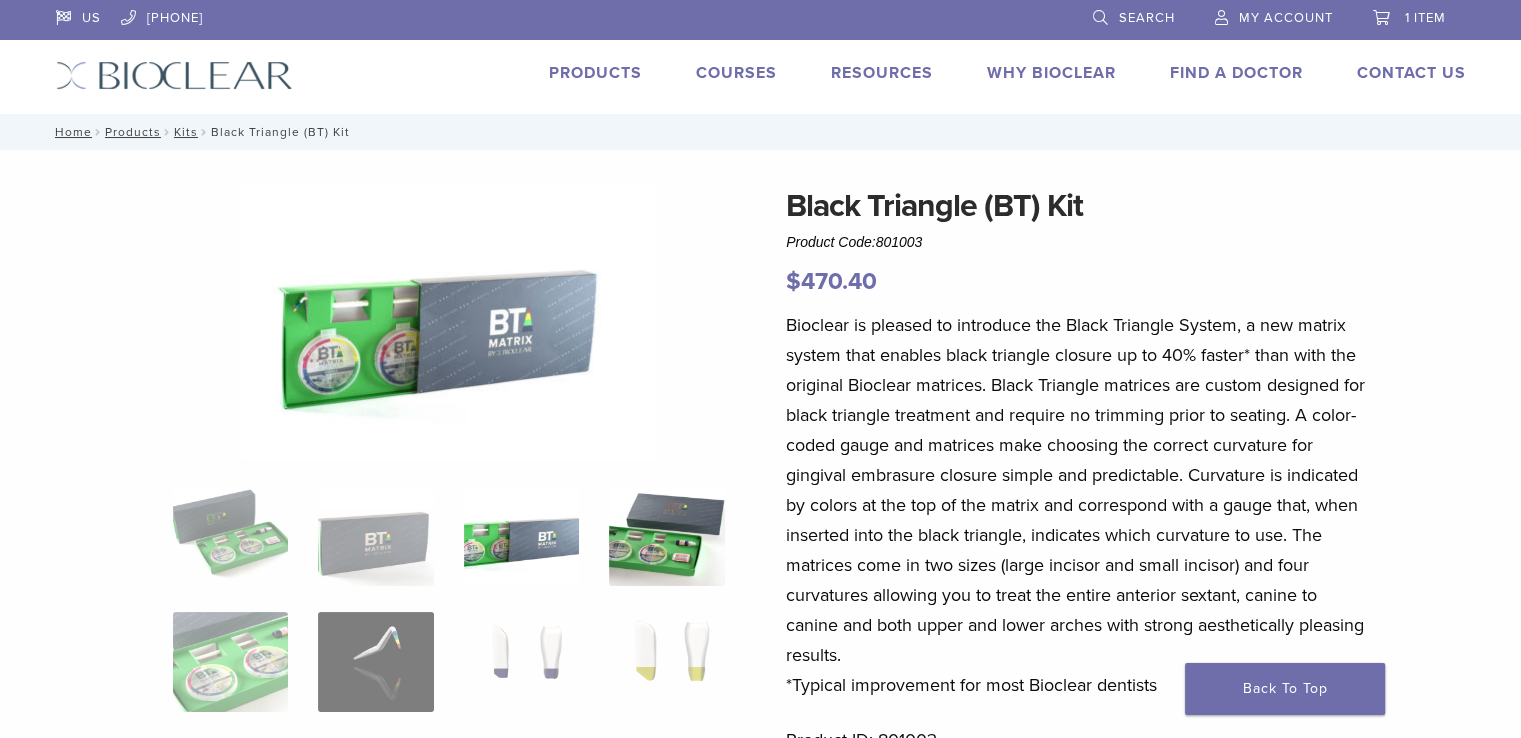 click at bounding box center (666, 536) 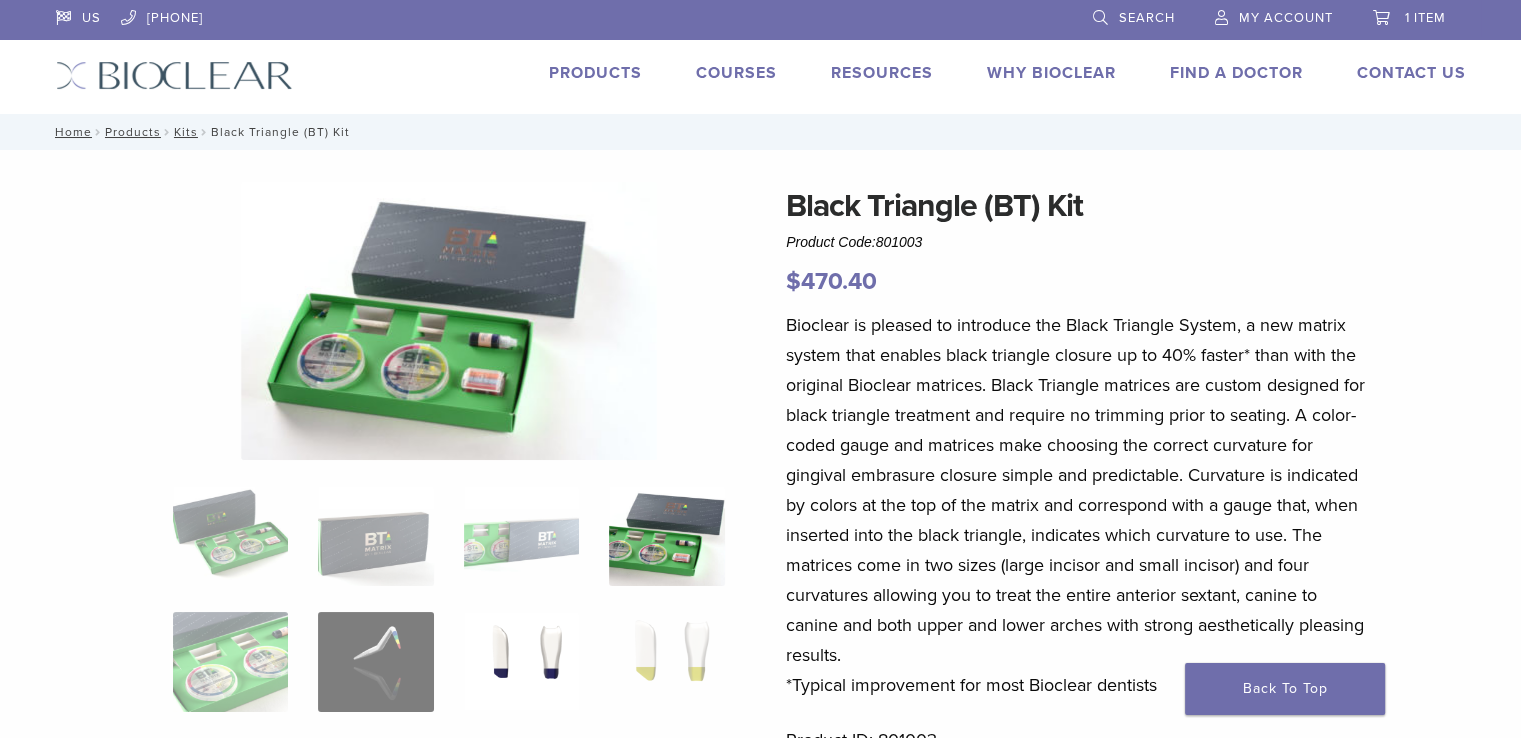 click at bounding box center (521, 662) 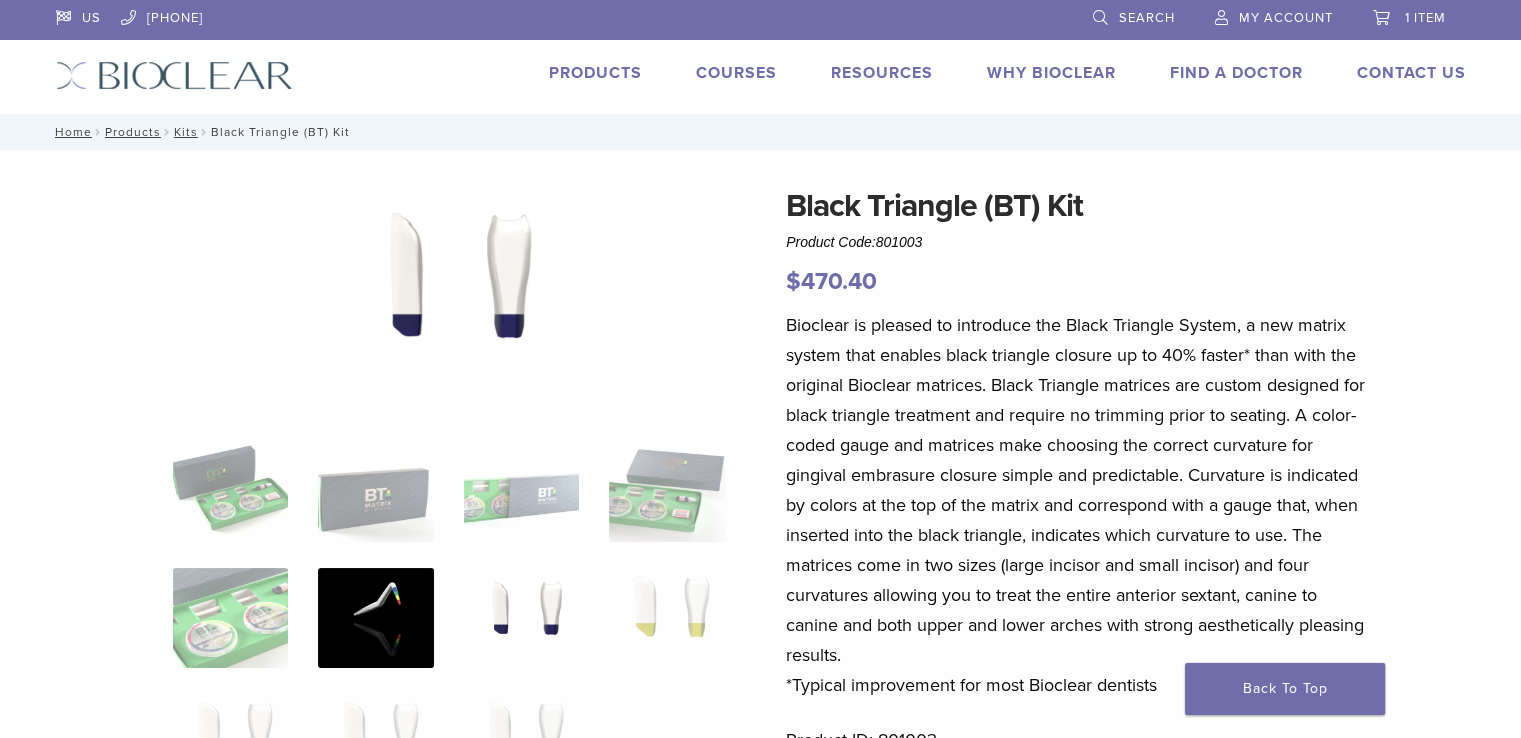 click at bounding box center [375, 618] 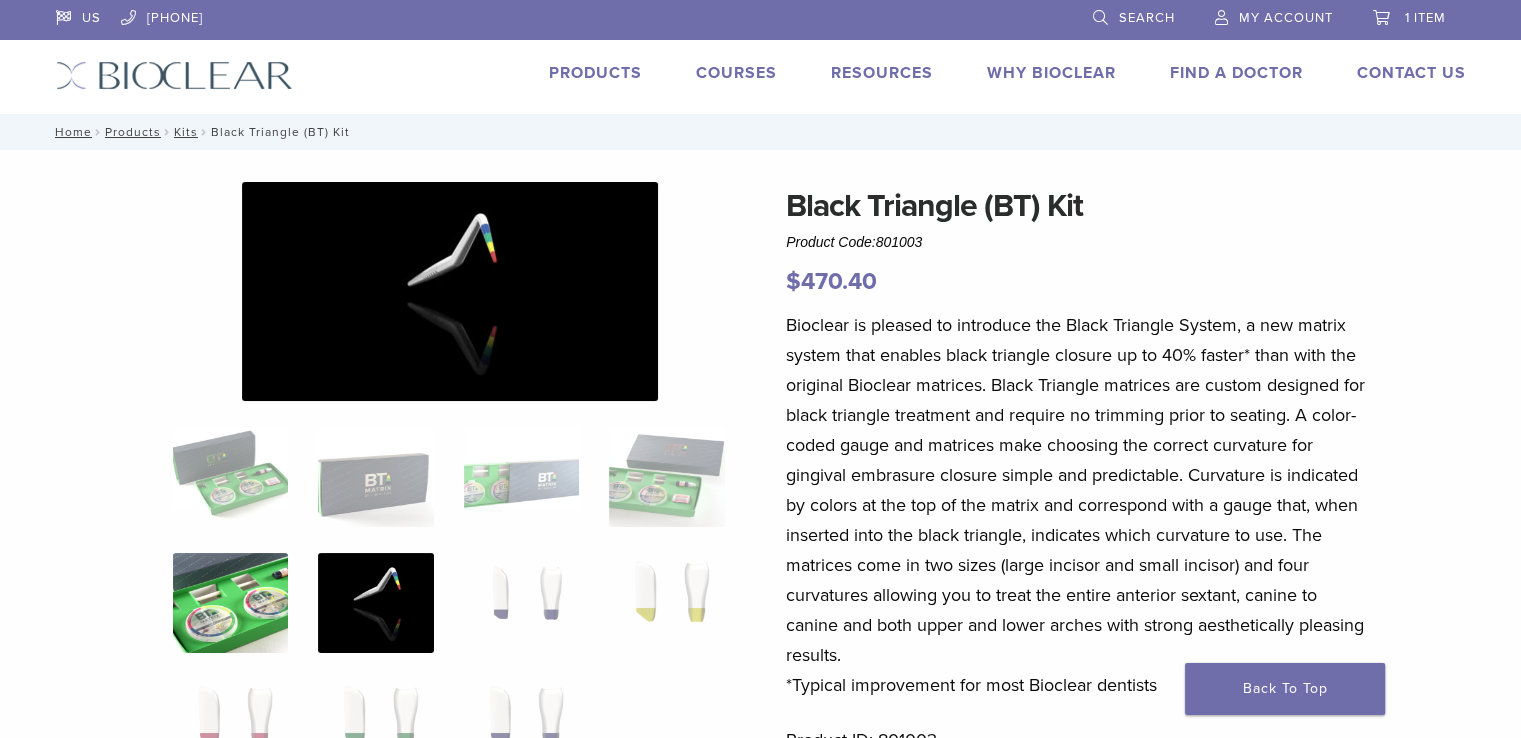 click at bounding box center [230, 603] 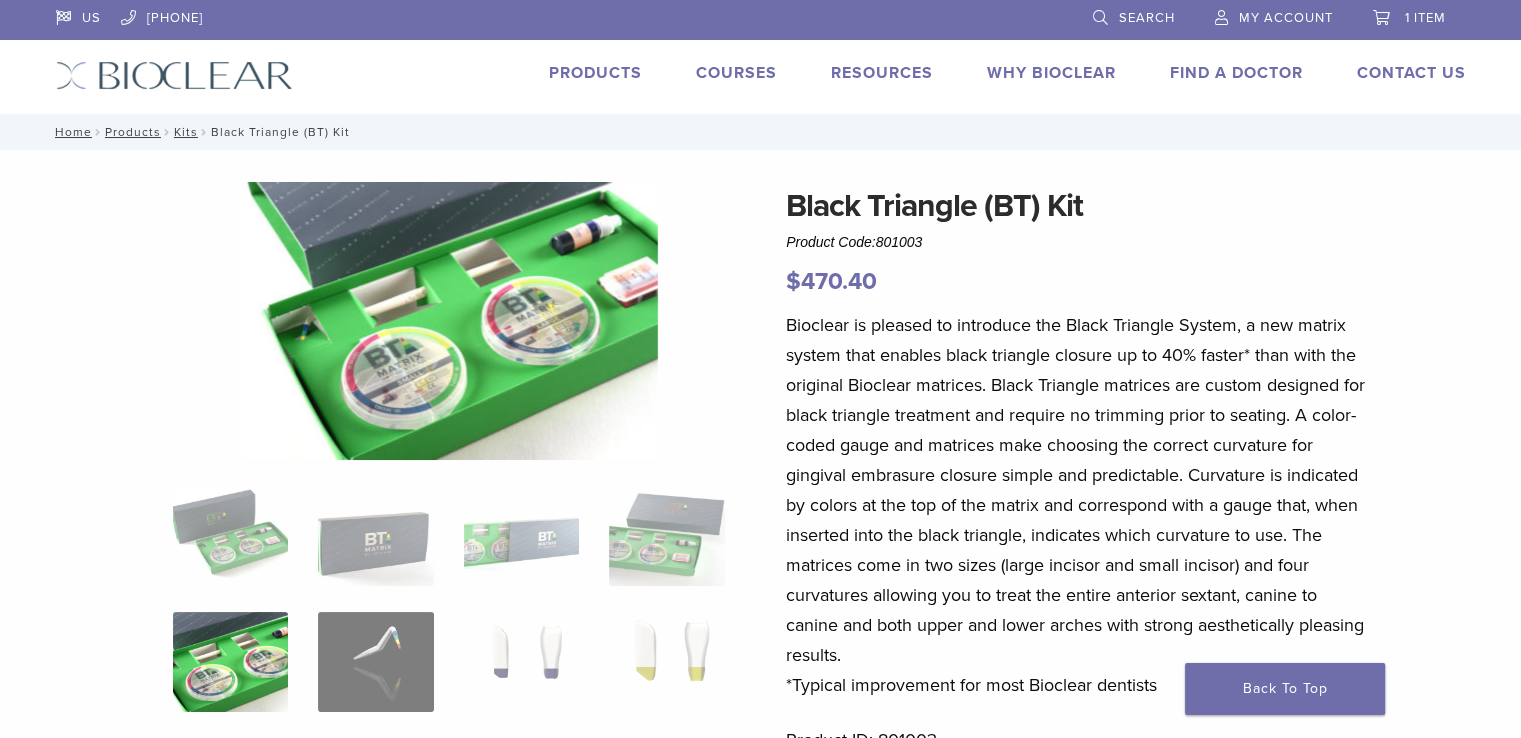 click at bounding box center [230, 662] 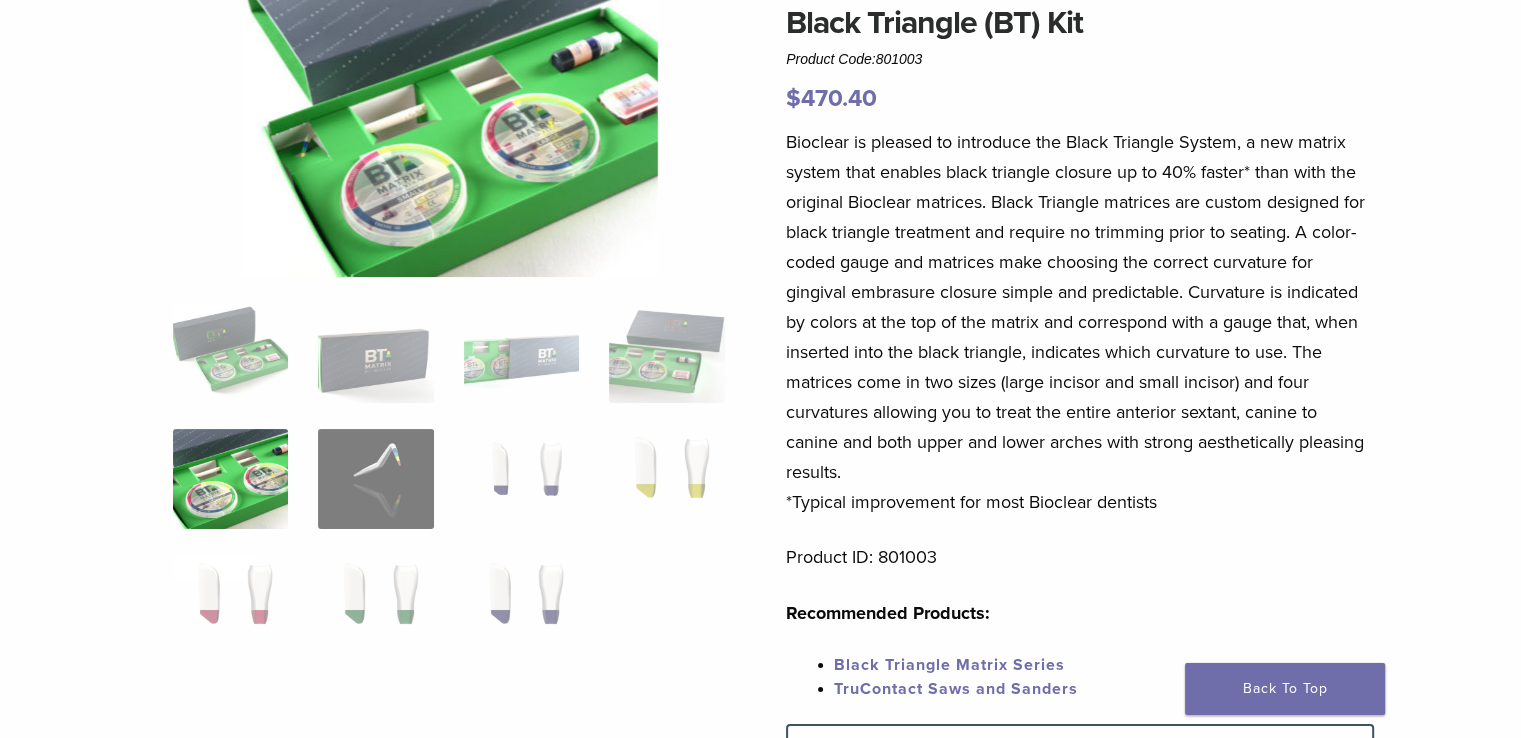 scroll, scrollTop: 300, scrollLeft: 0, axis: vertical 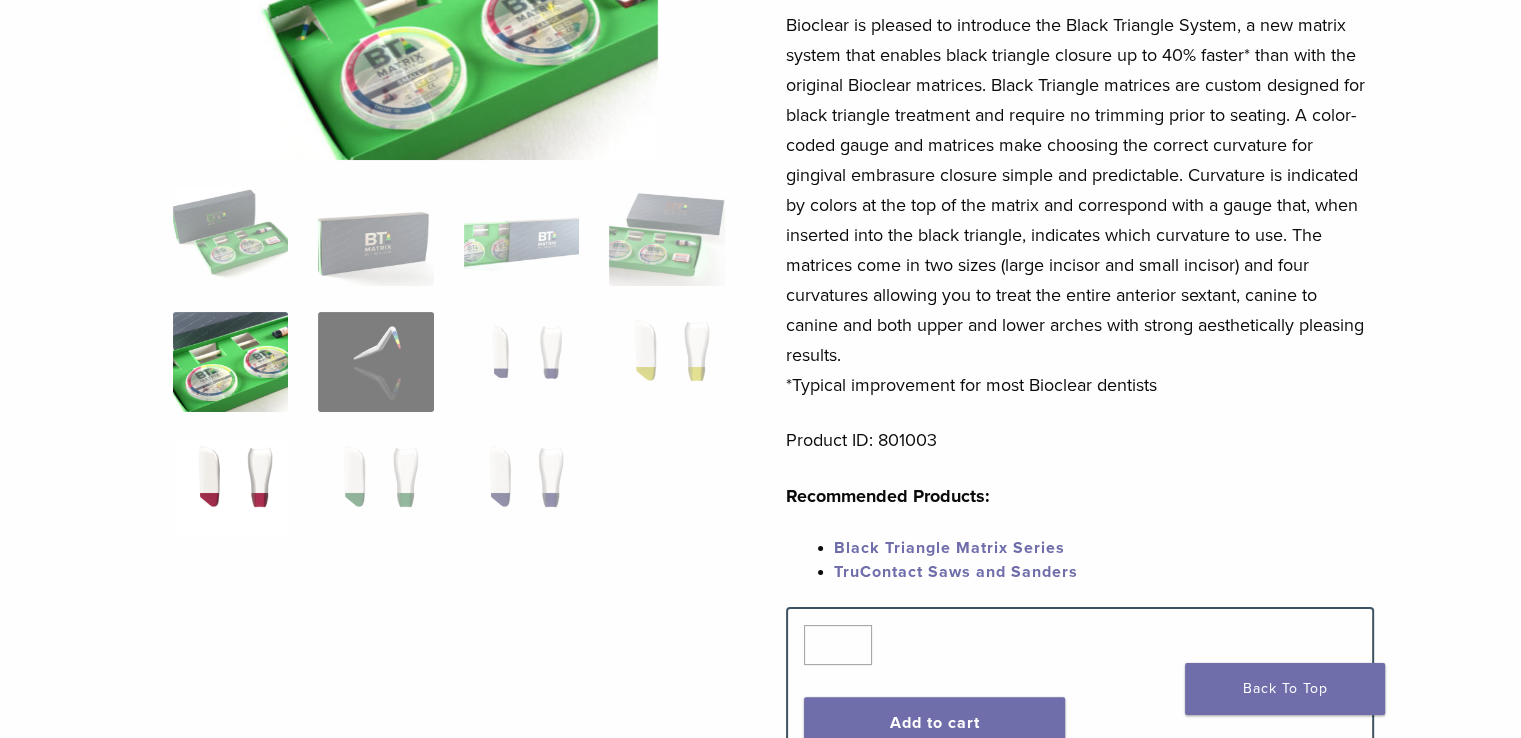 click at bounding box center [230, 488] 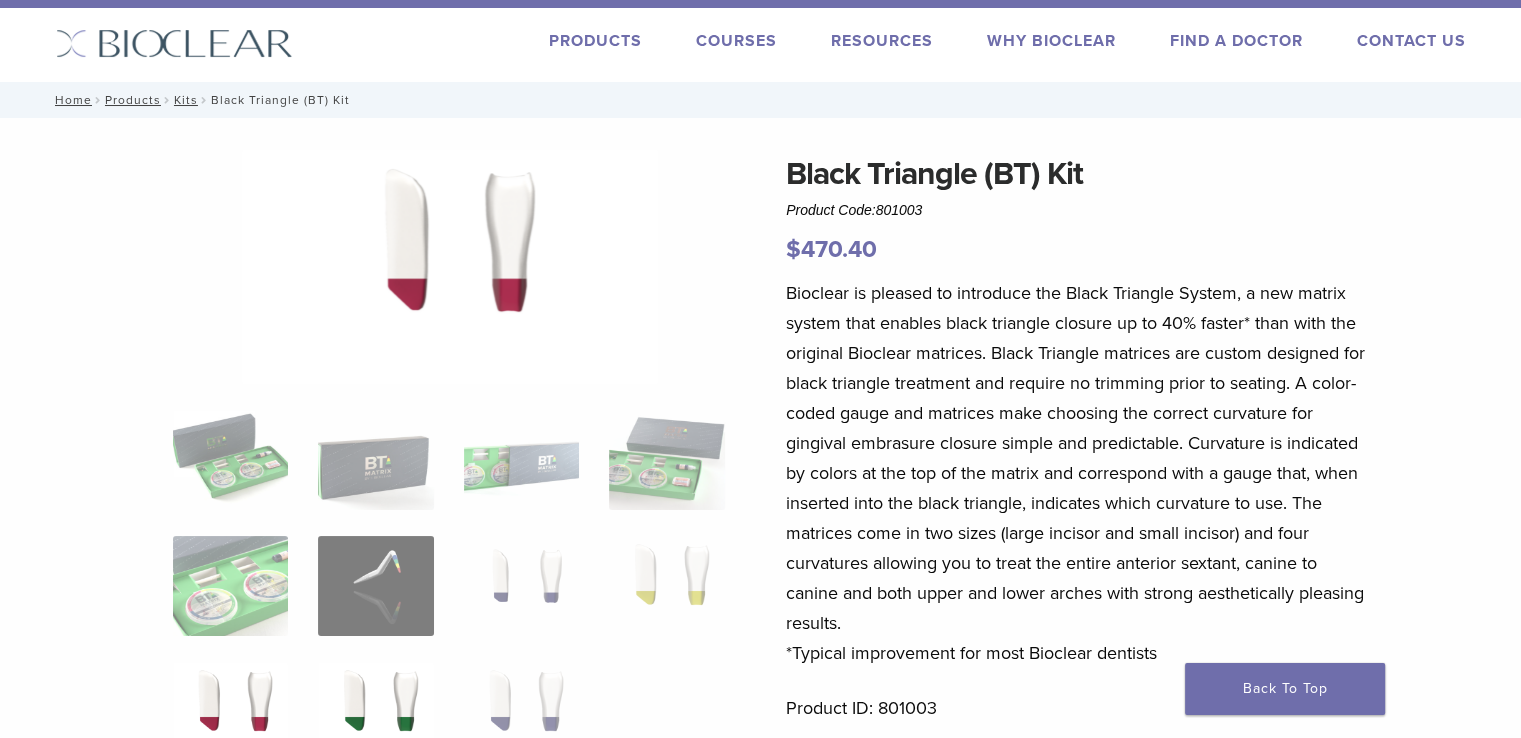 scroll, scrollTop: 0, scrollLeft: 0, axis: both 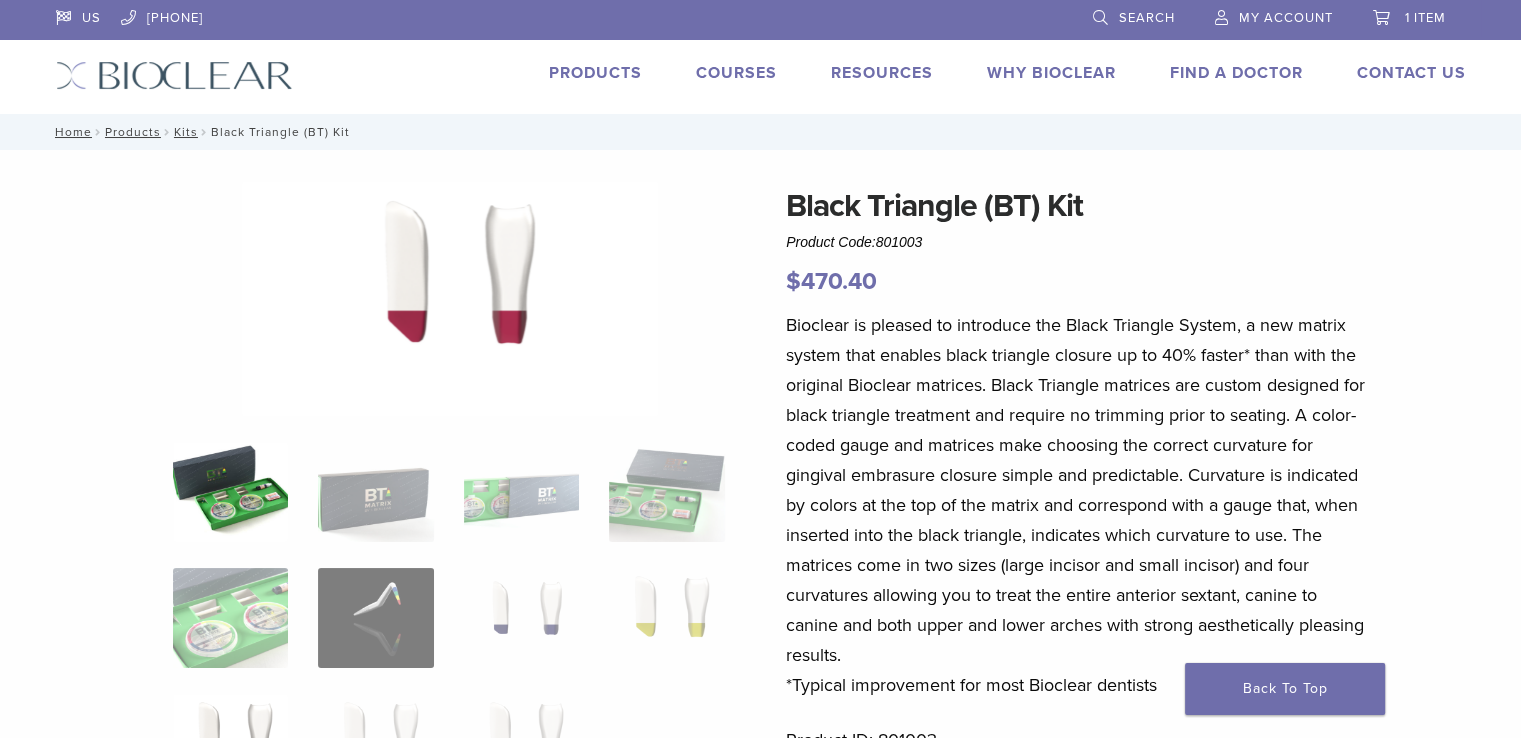 click at bounding box center [230, 492] 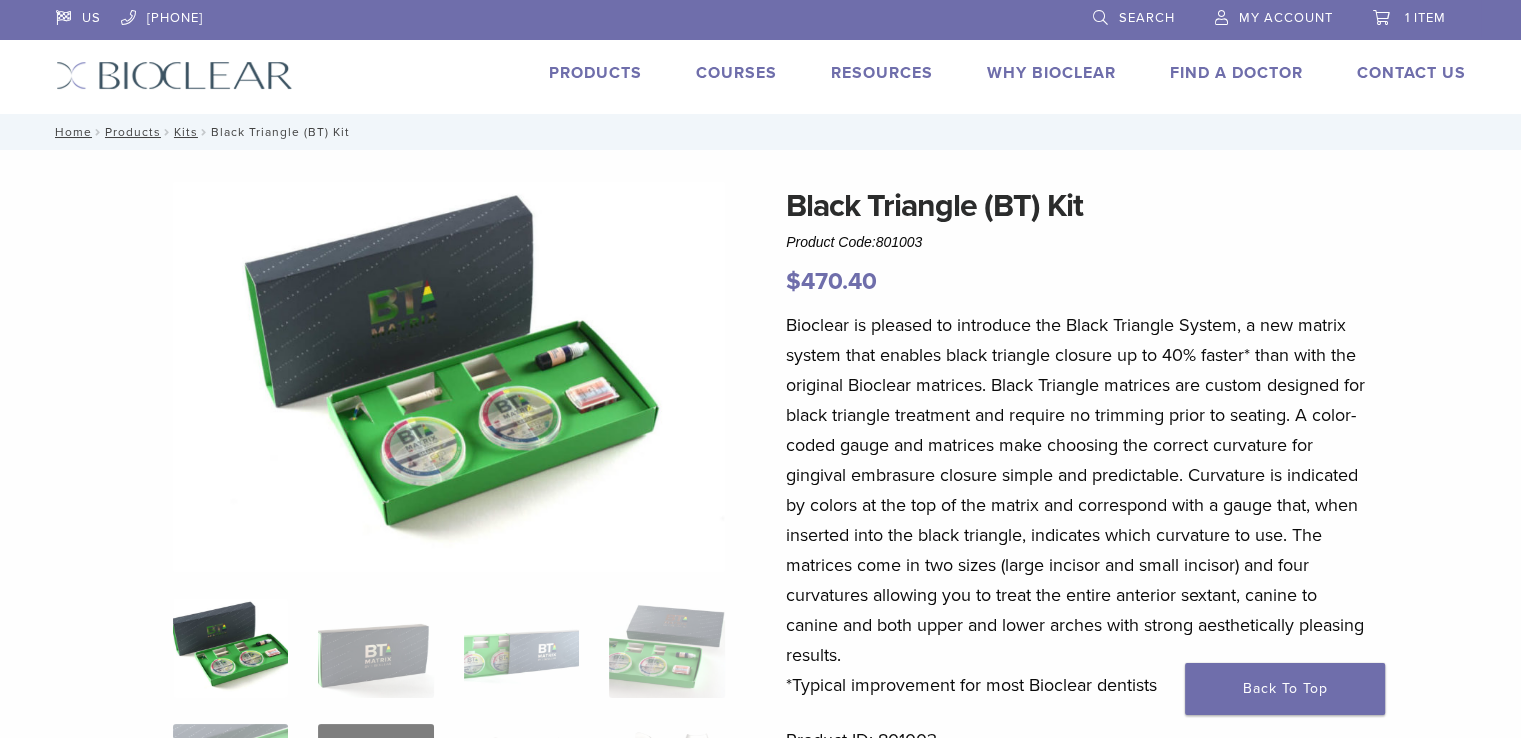 click at bounding box center (449, 377) 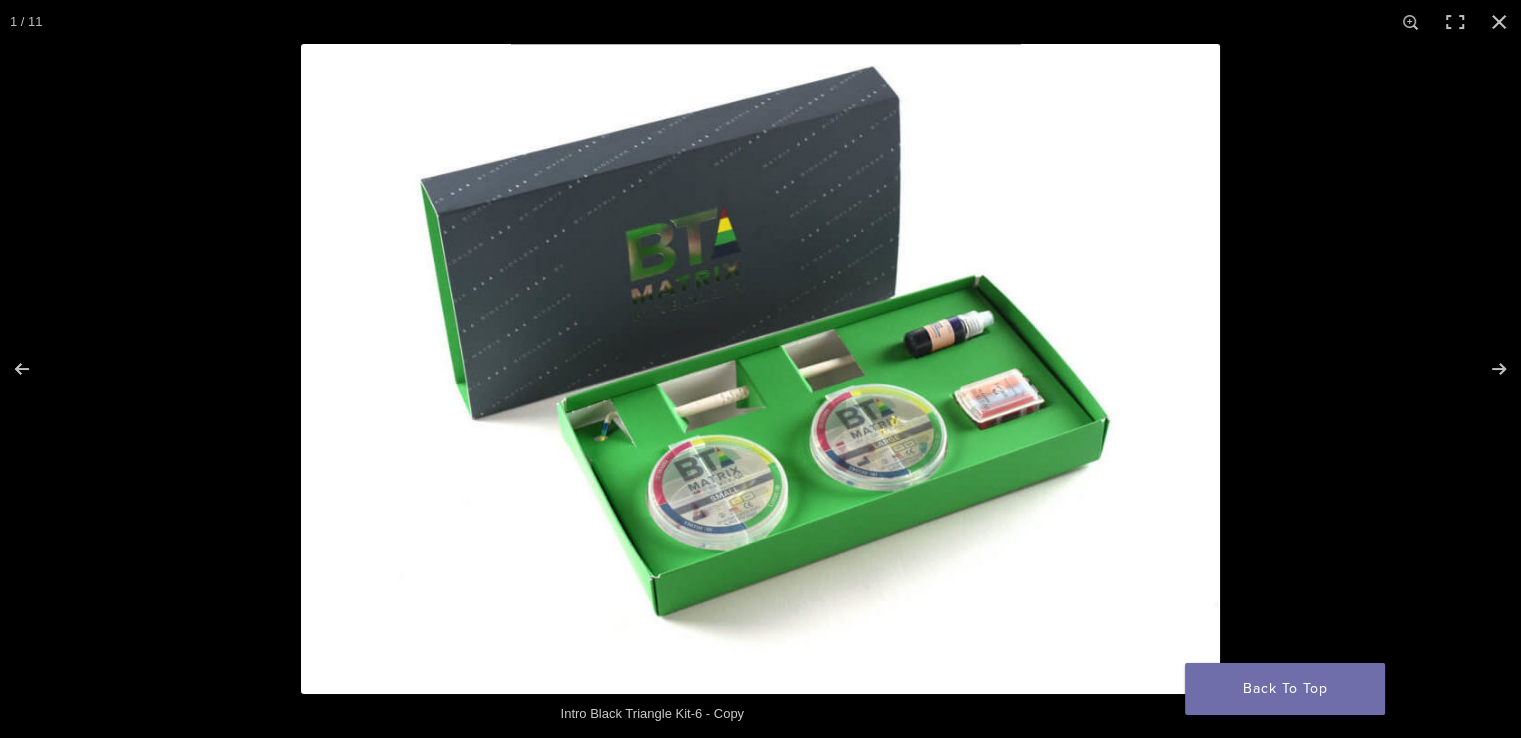 click at bounding box center (760, 369) 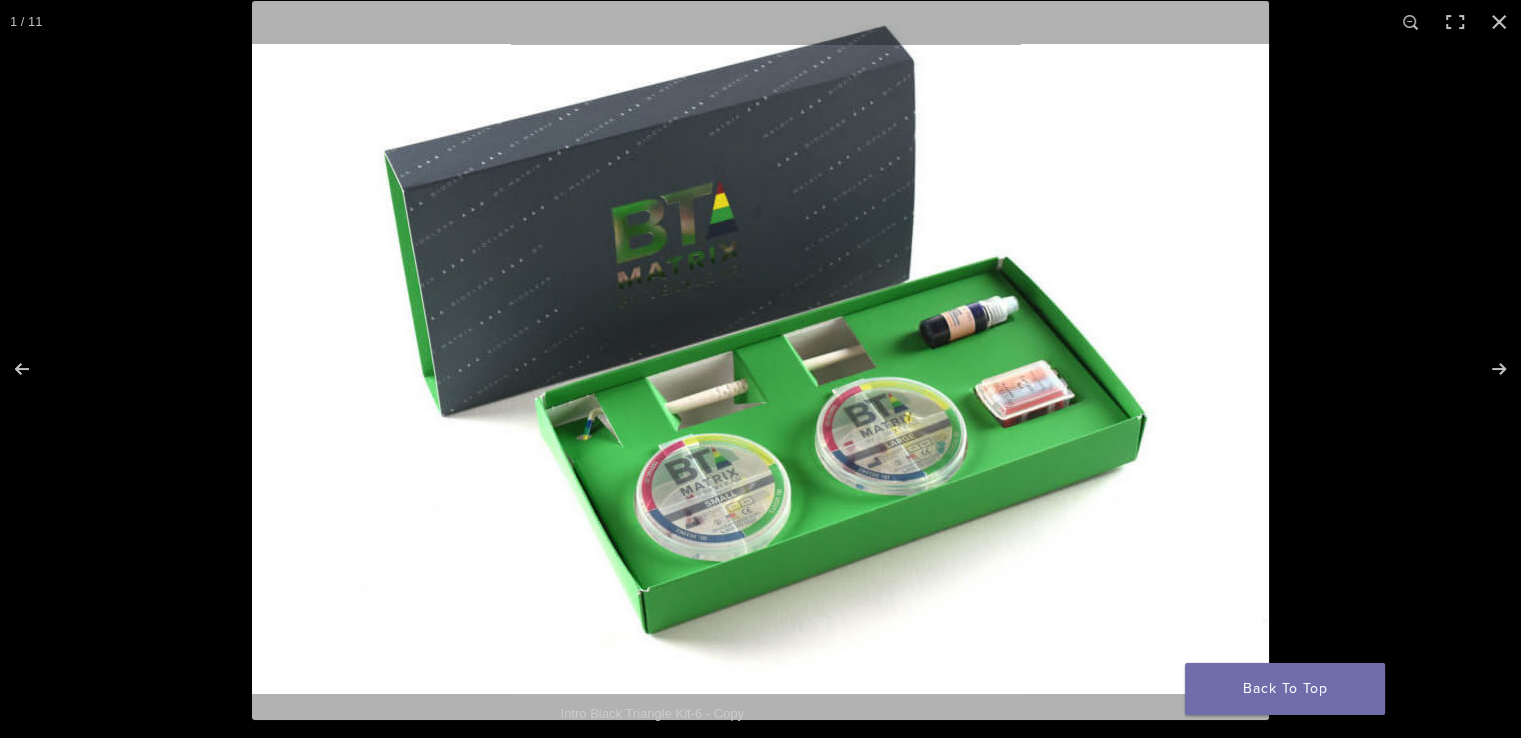 click at bounding box center (760, 360) 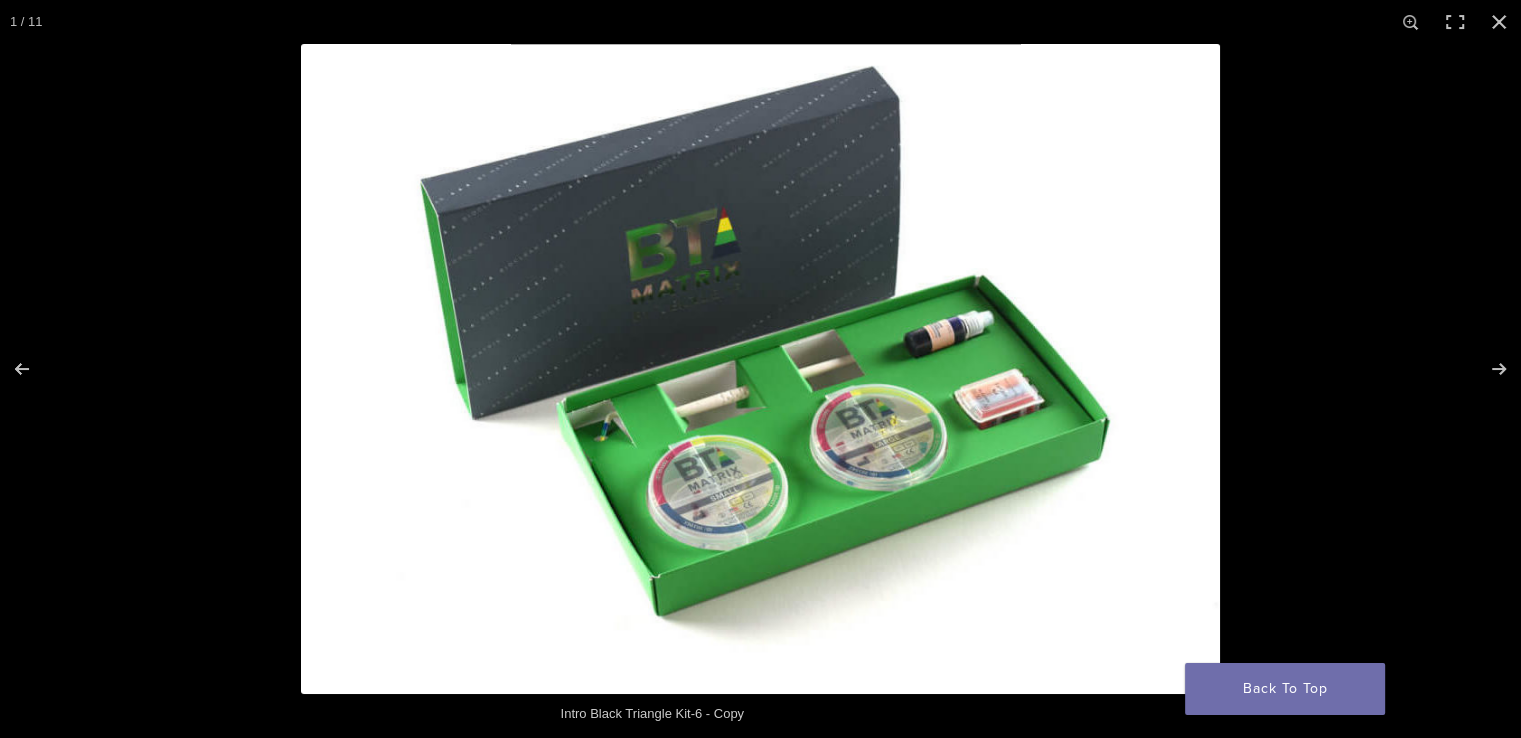 click at bounding box center (760, 369) 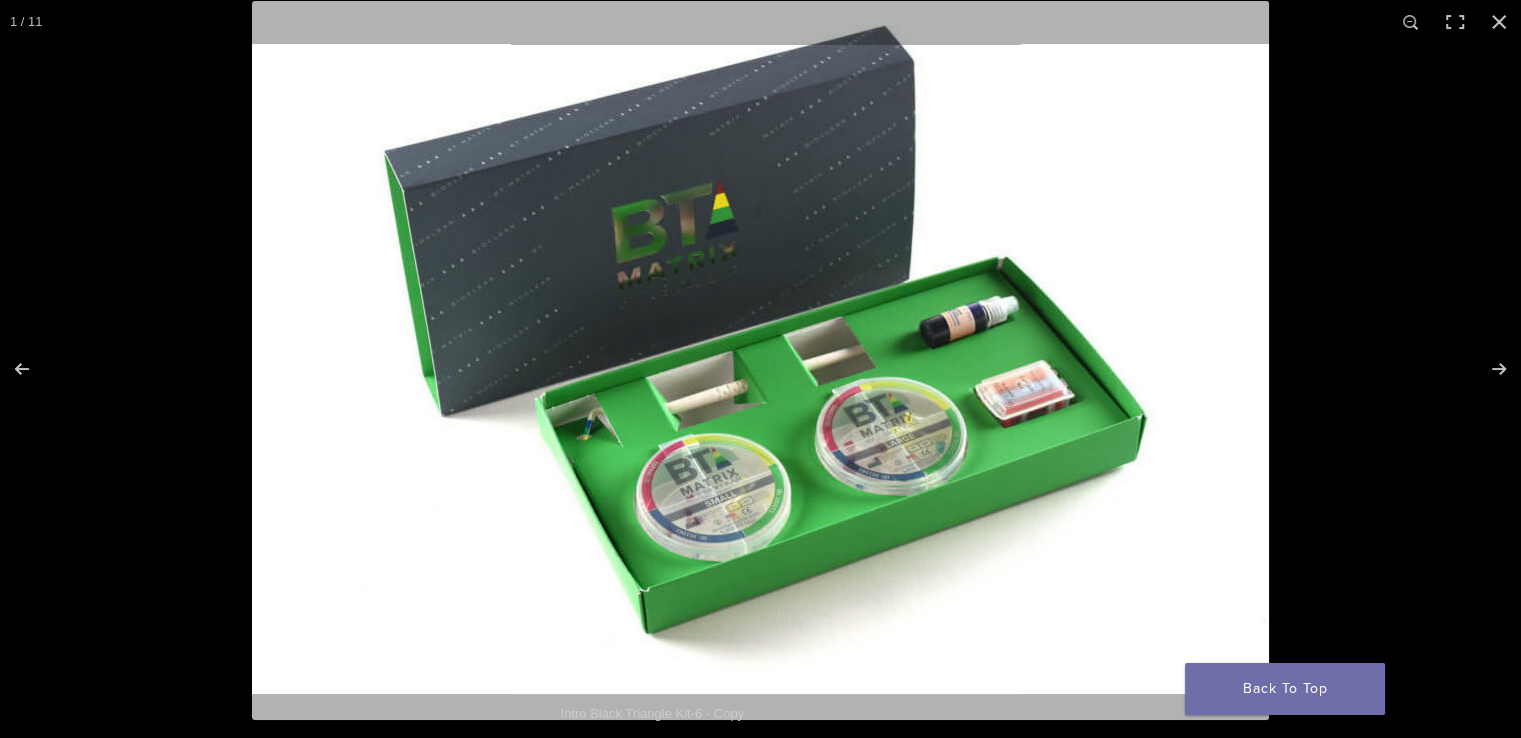 click at bounding box center [760, 360] 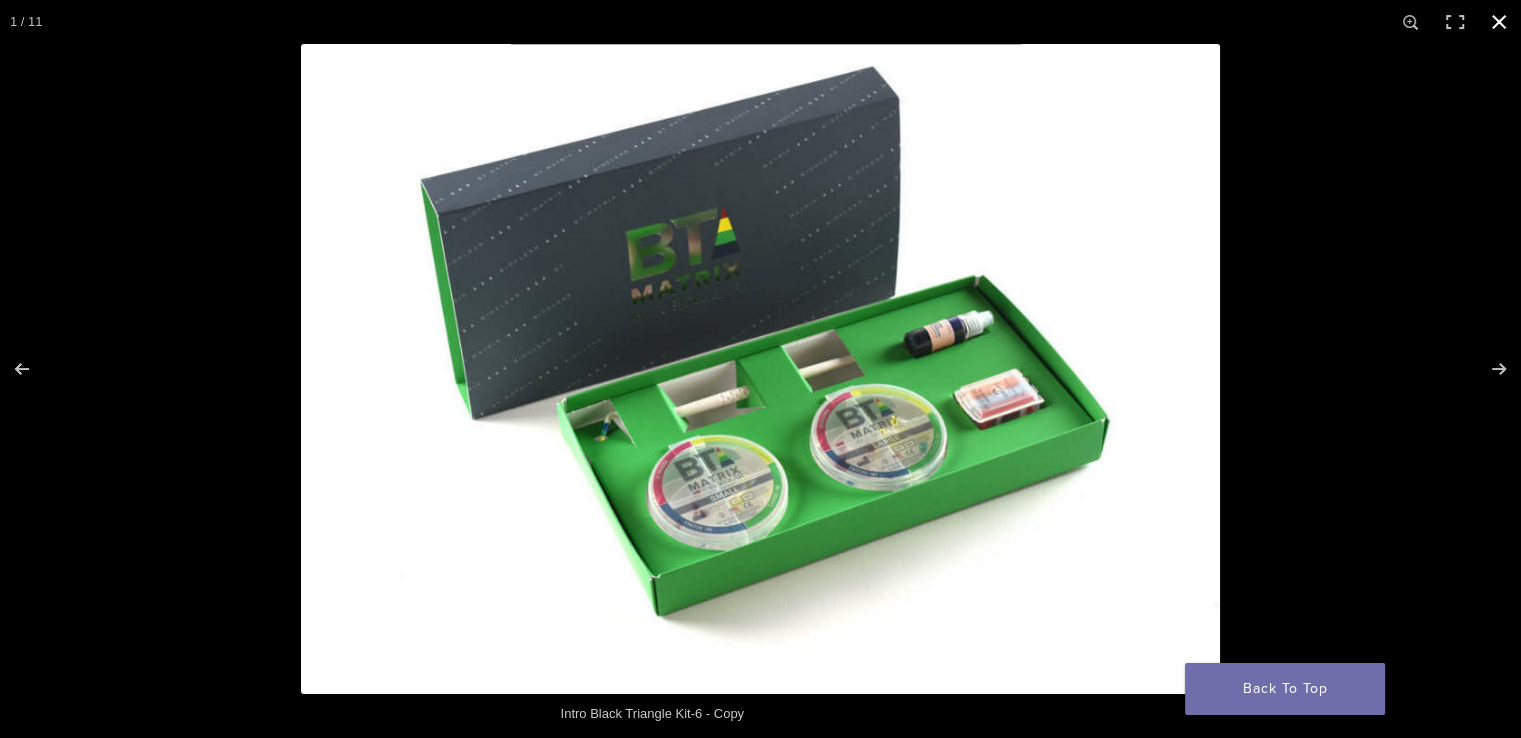 click at bounding box center (760, 369) 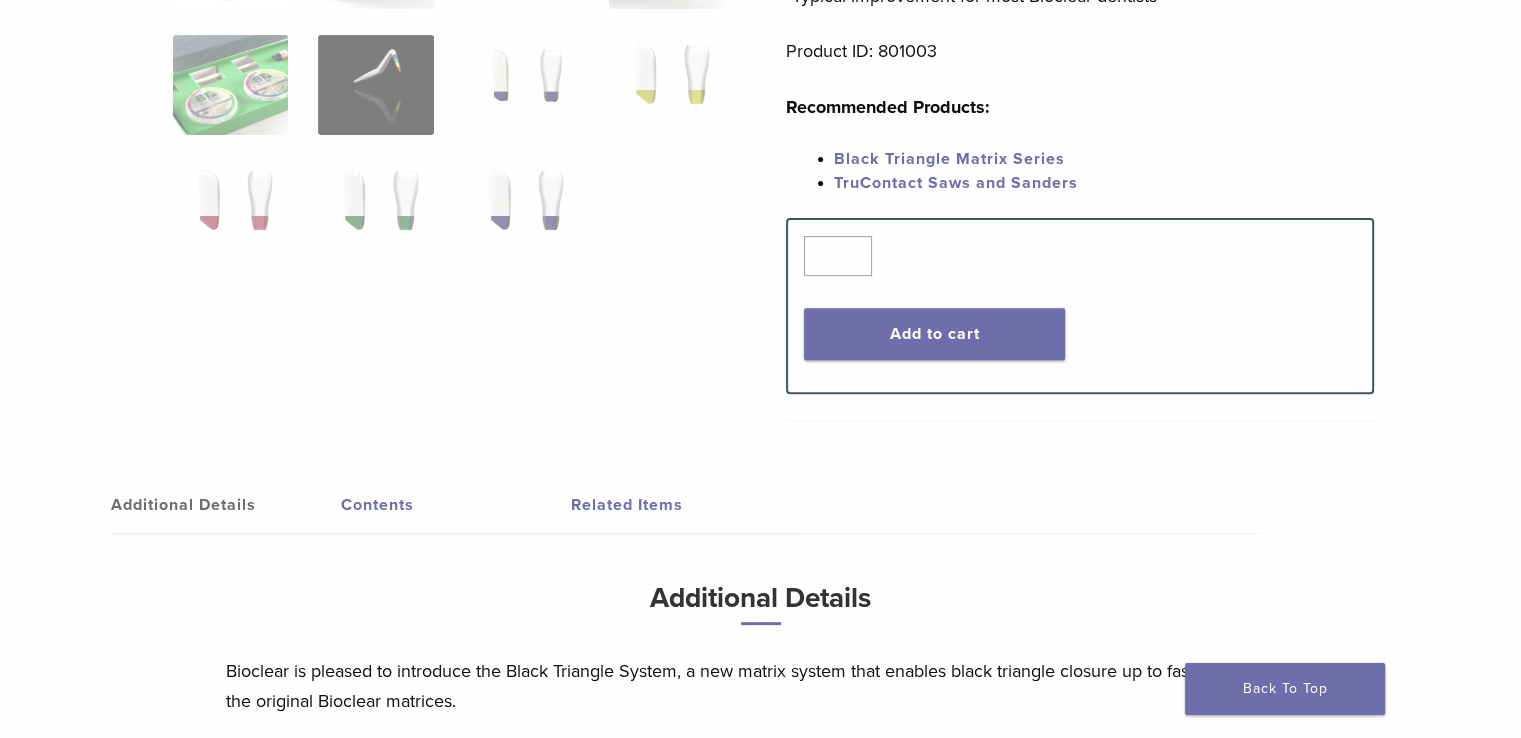 scroll, scrollTop: 700, scrollLeft: 0, axis: vertical 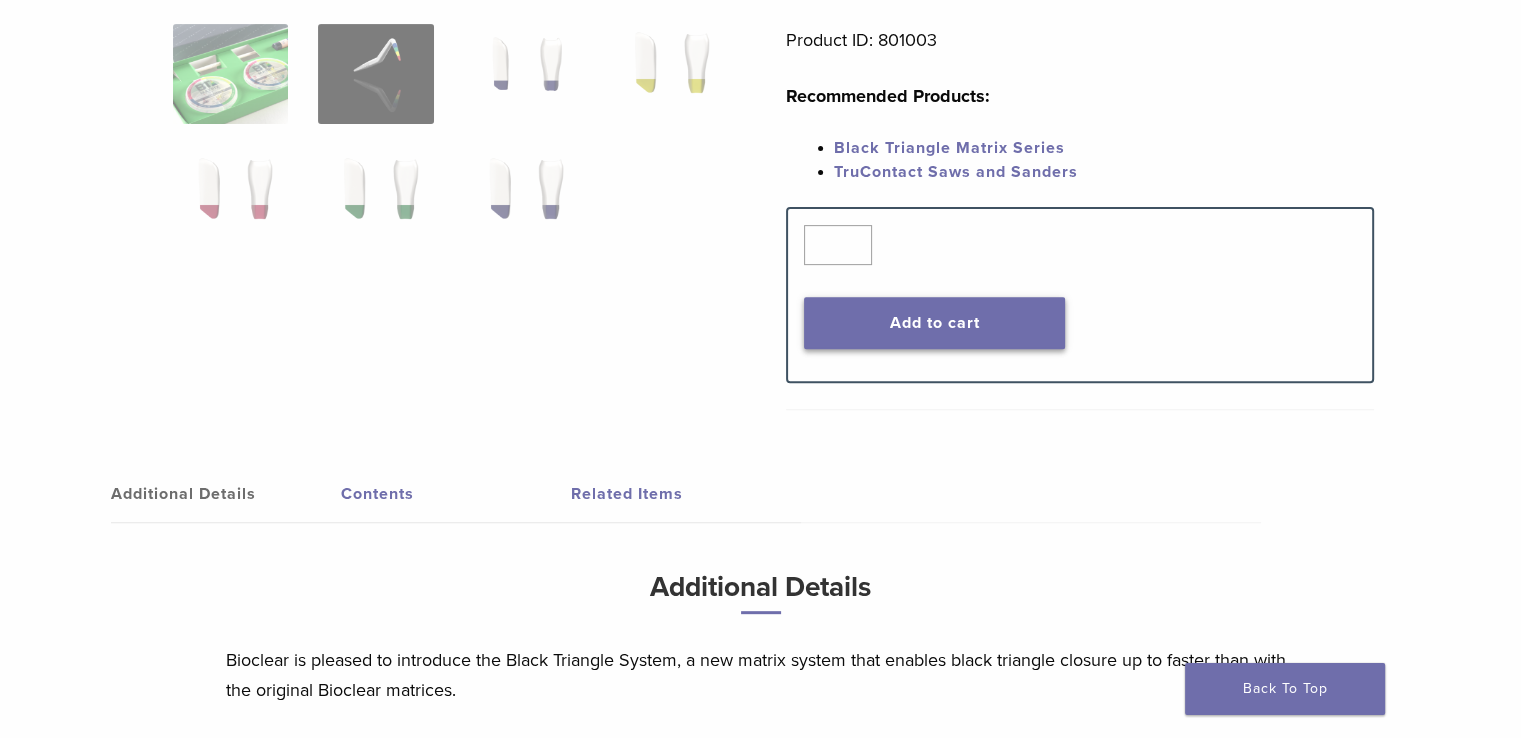 click on "Add to cart" at bounding box center [934, 323] 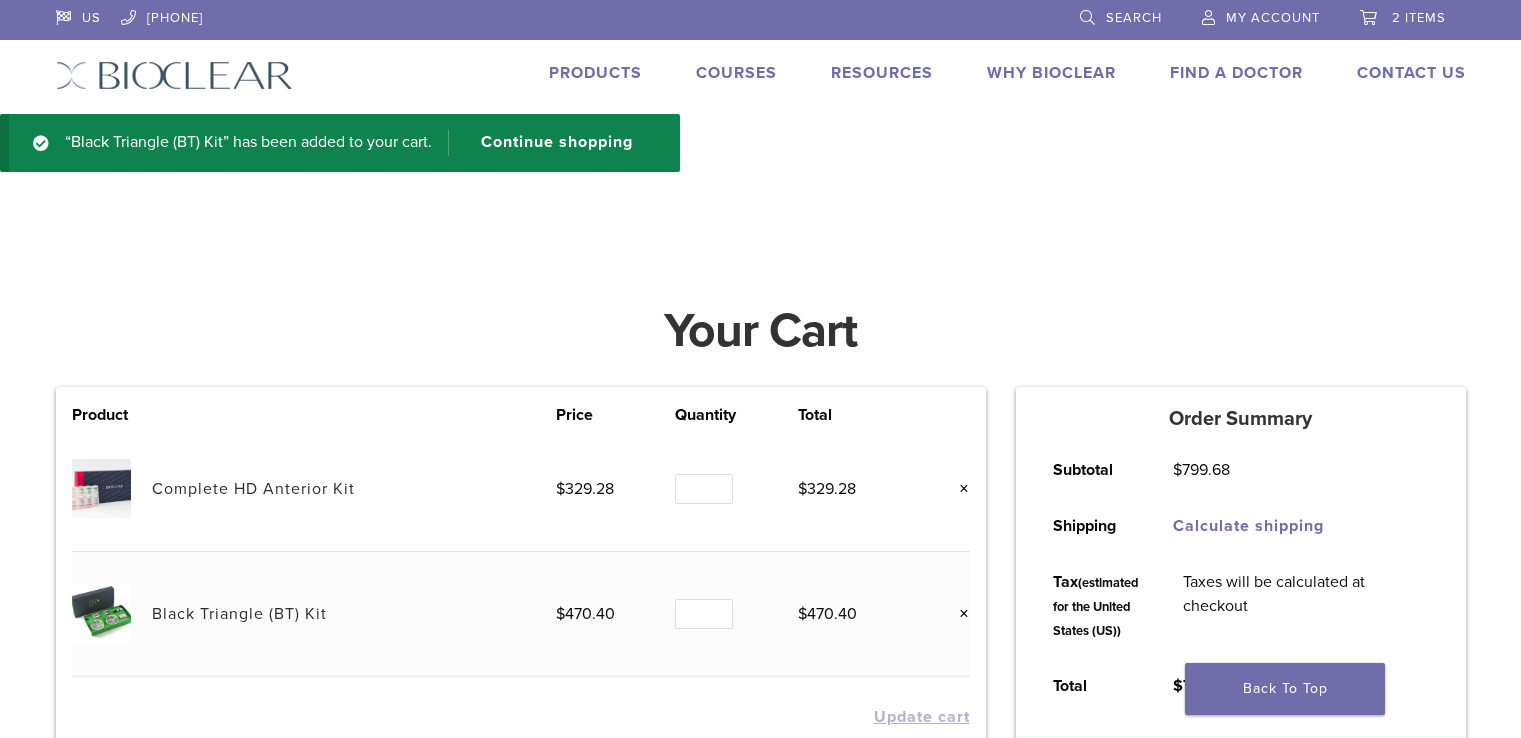 scroll, scrollTop: 0, scrollLeft: 0, axis: both 